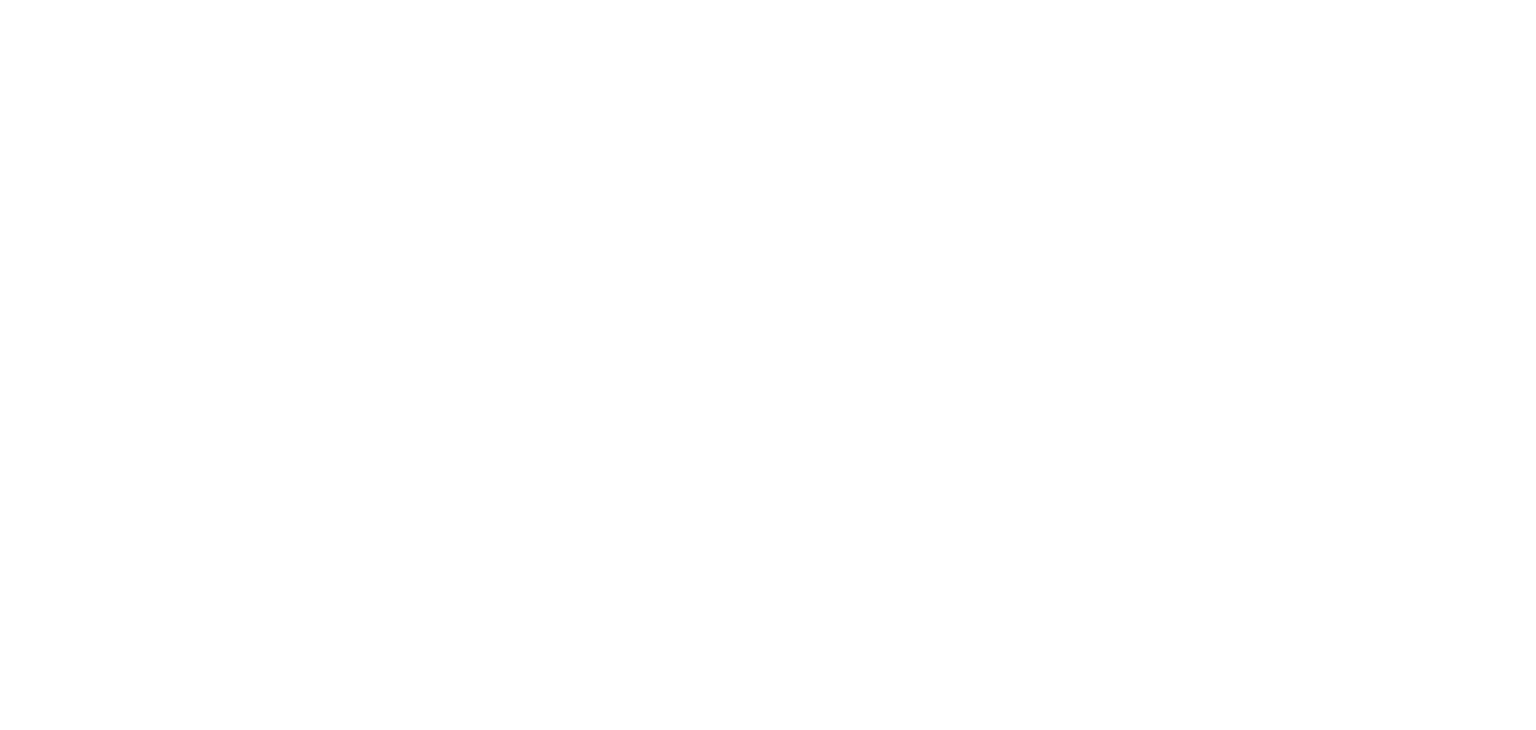 scroll, scrollTop: 0, scrollLeft: 0, axis: both 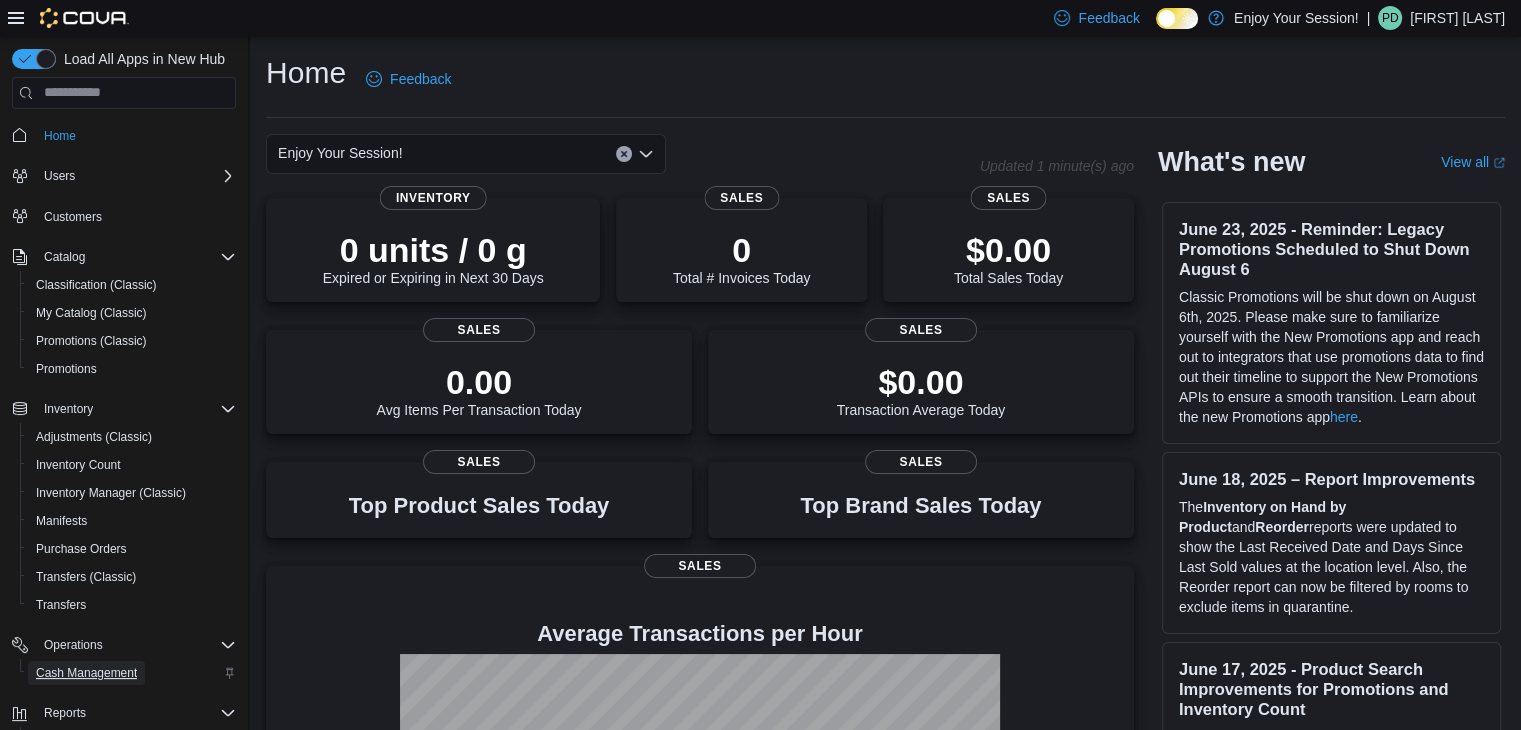 click on "Cash Management" at bounding box center (86, 673) 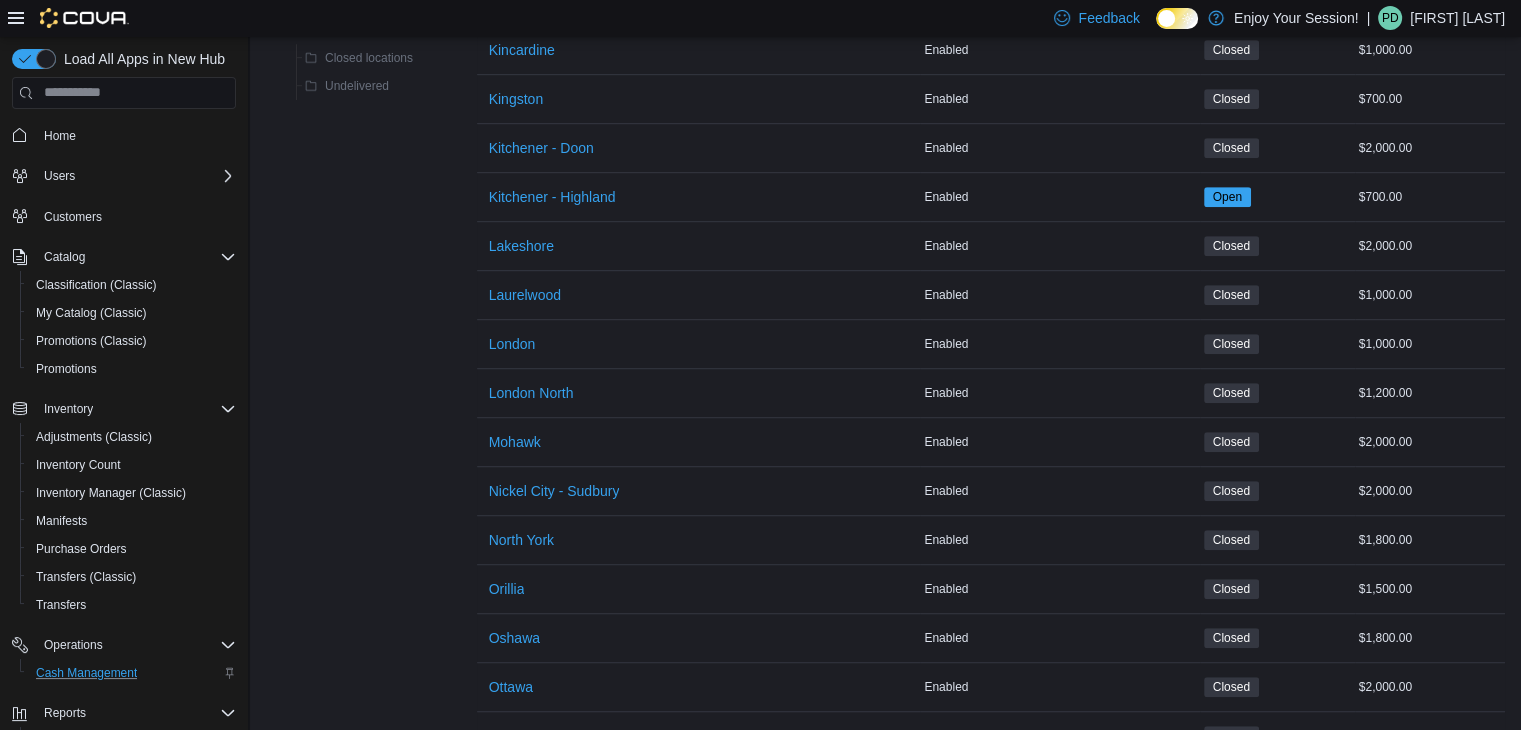 scroll, scrollTop: 1172, scrollLeft: 0, axis: vertical 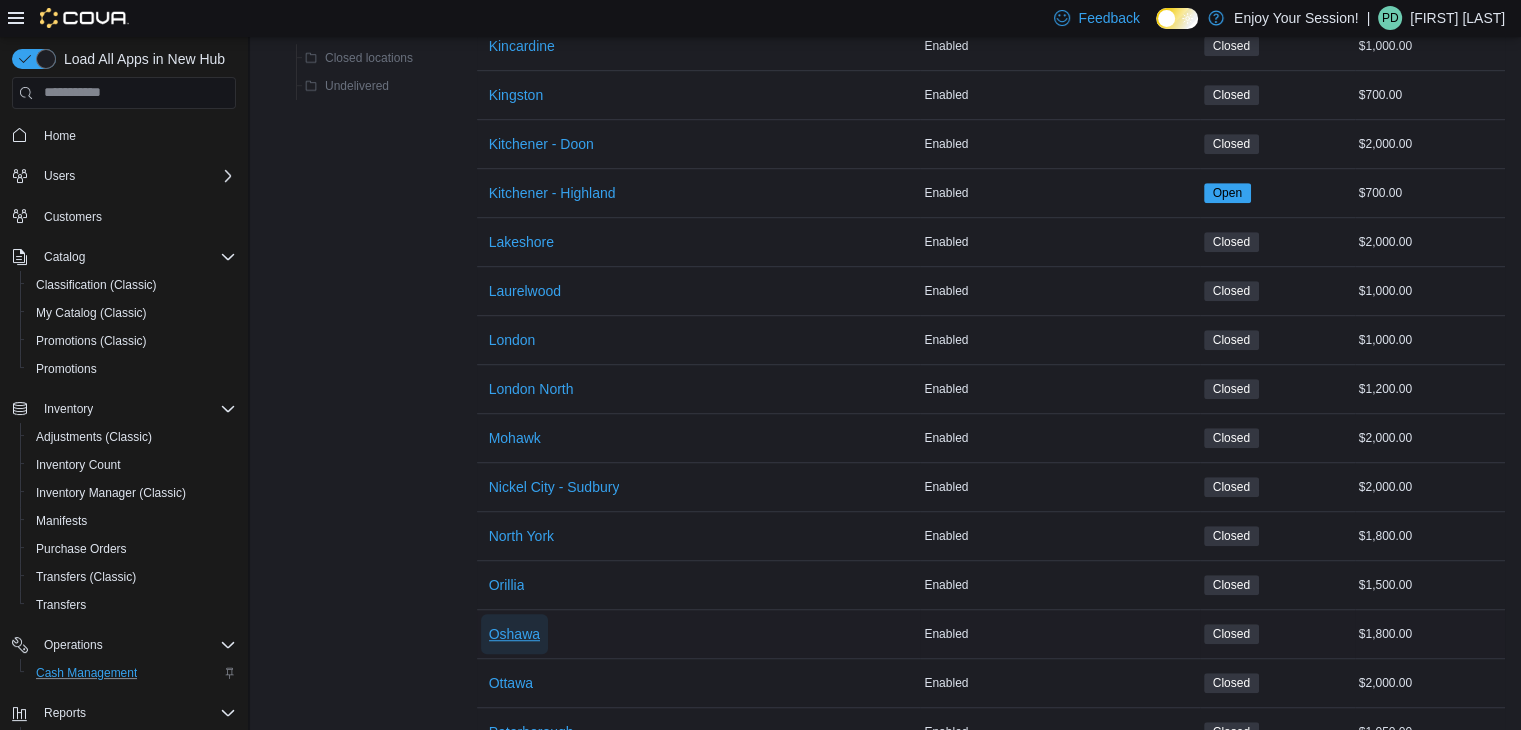 click on "Oshawa" at bounding box center (514, 634) 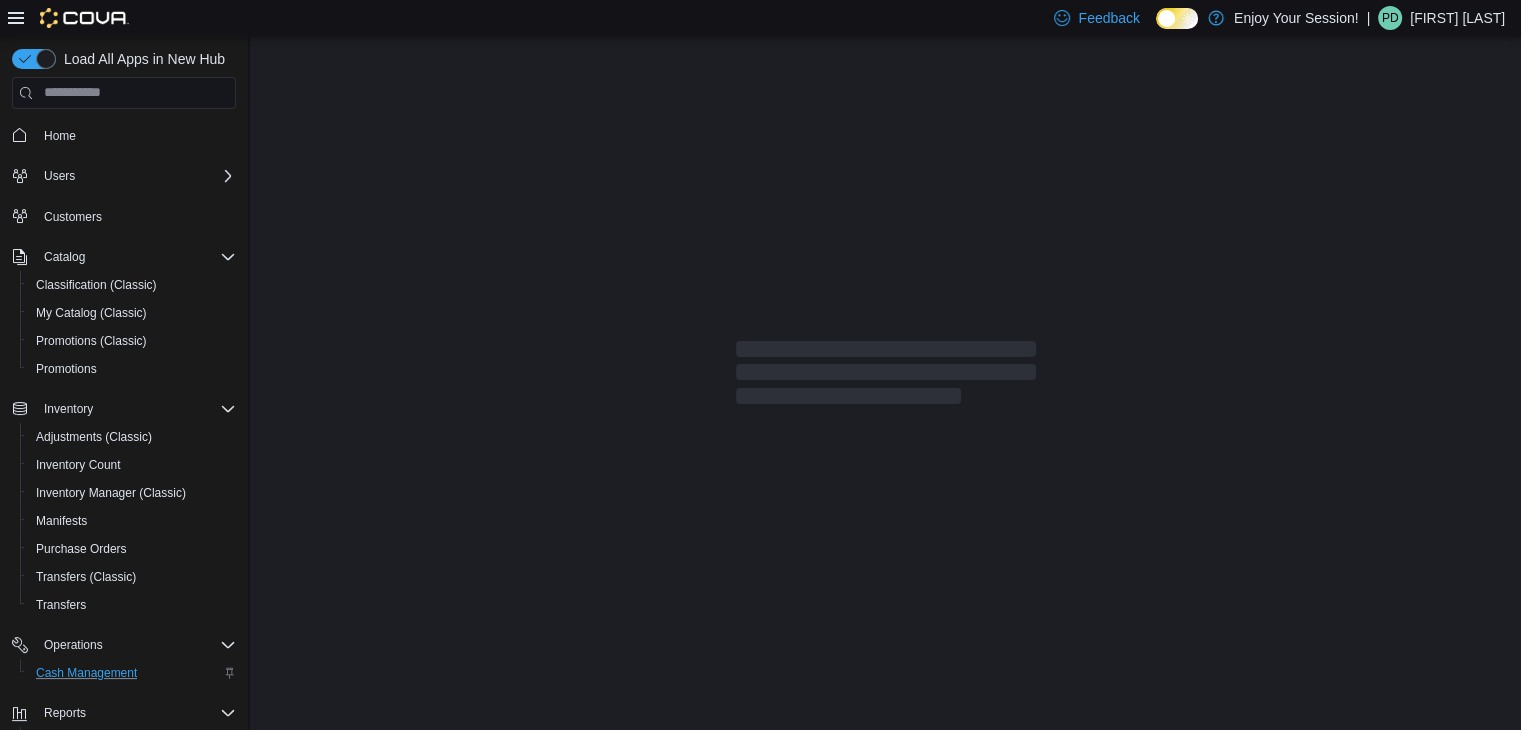 scroll, scrollTop: 0, scrollLeft: 0, axis: both 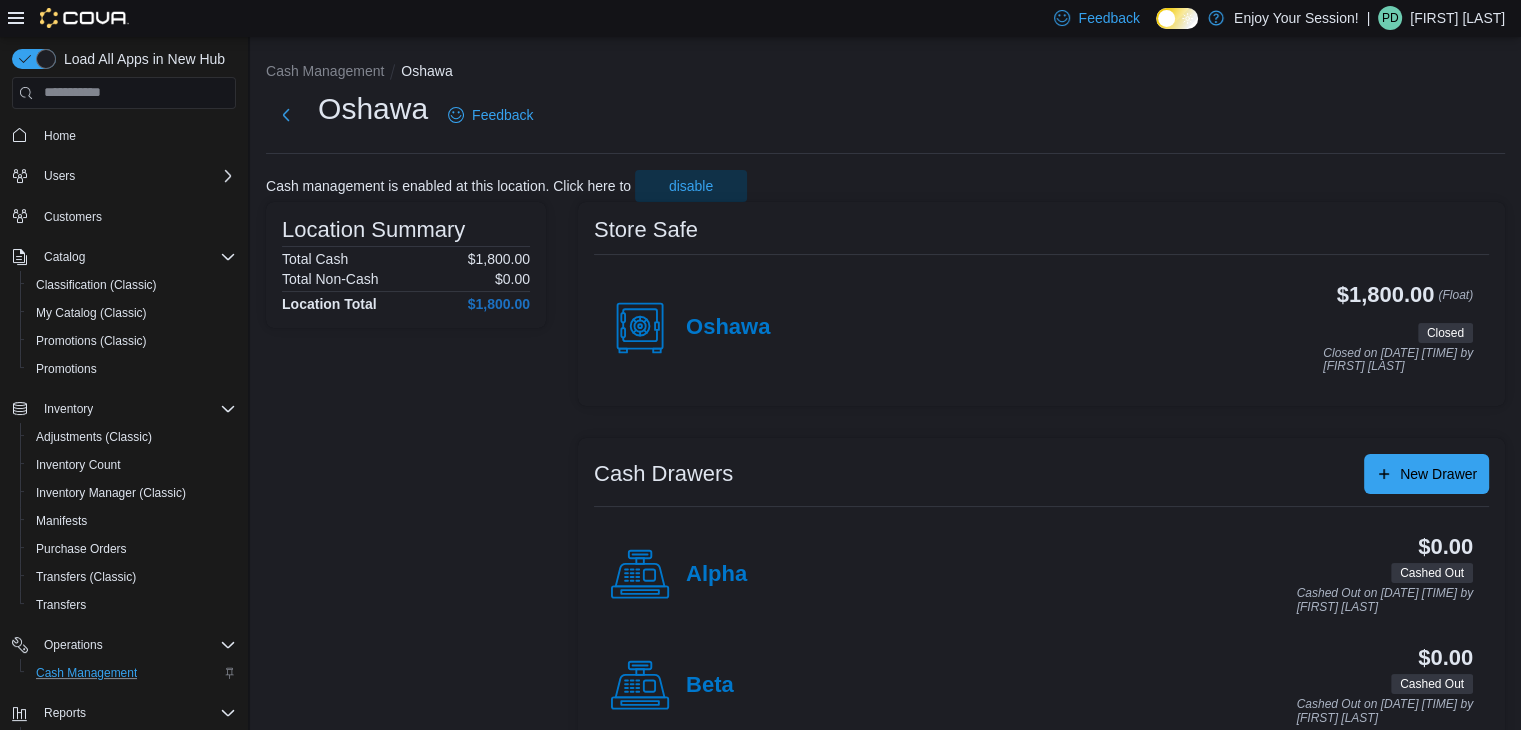 click on "Location Summary   Total Cash [PRICE] Total Non-Cash [PRICE] Location Total [PRICE]" at bounding box center (406, 480) 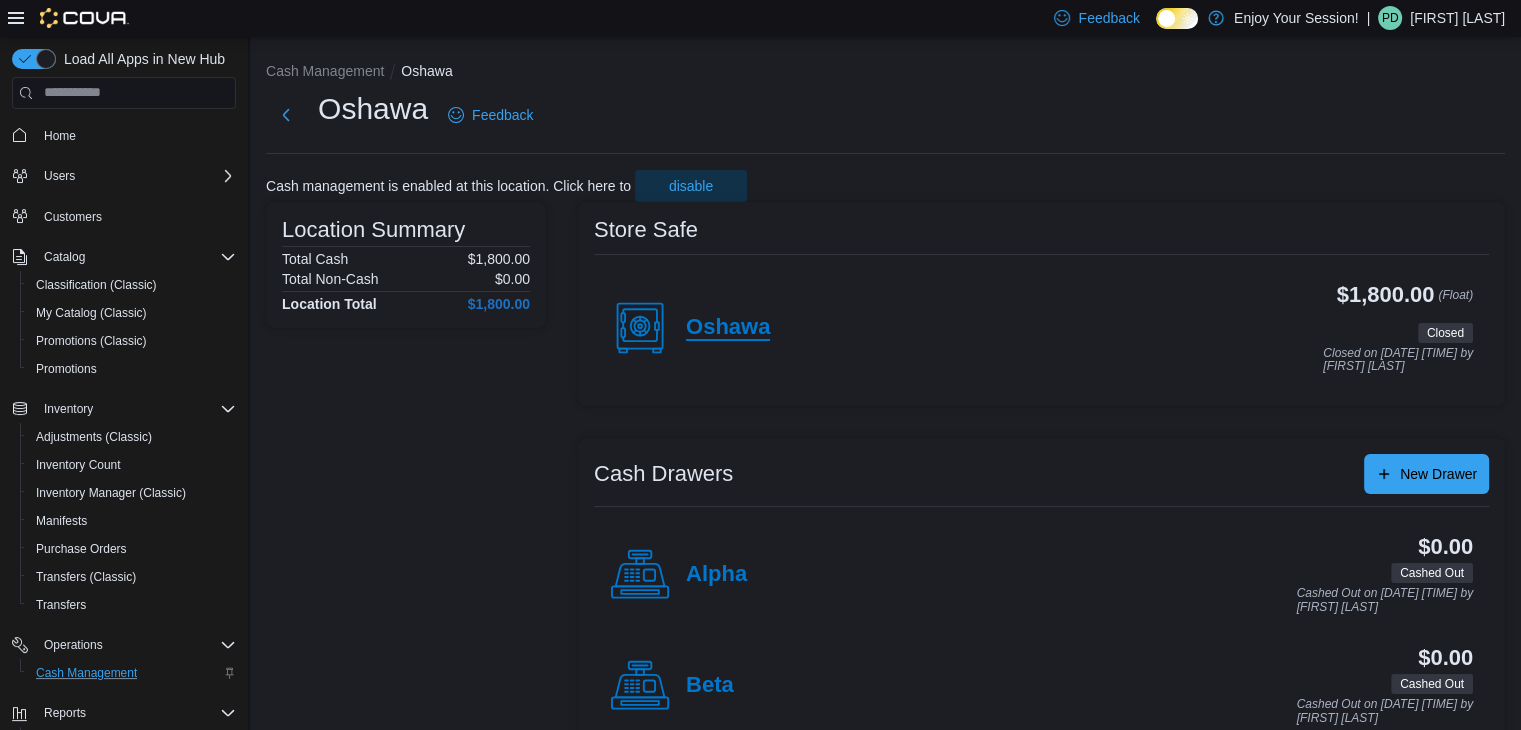 click on "Oshawa" at bounding box center (728, 328) 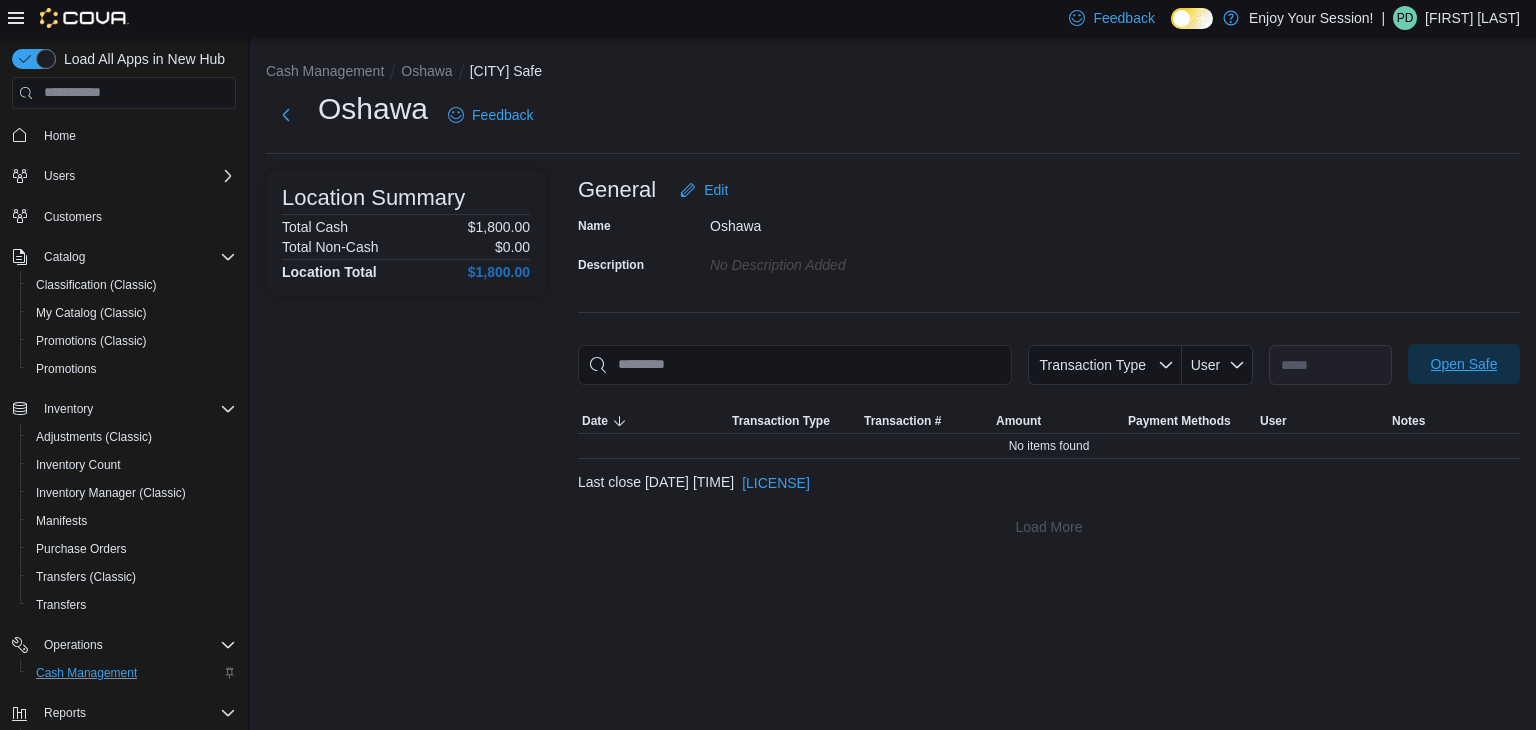 click on "Open Safe" at bounding box center (1464, 364) 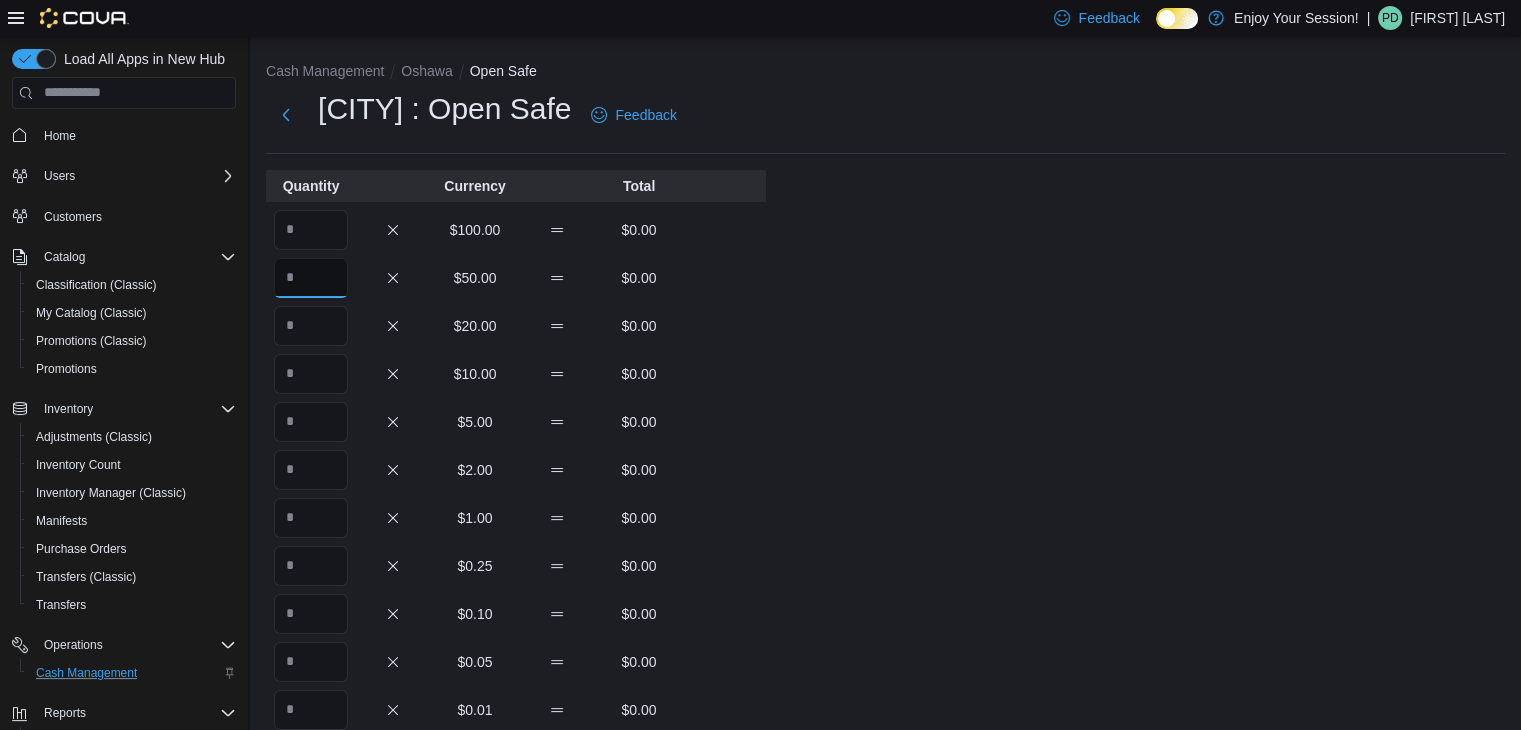 click at bounding box center [311, 278] 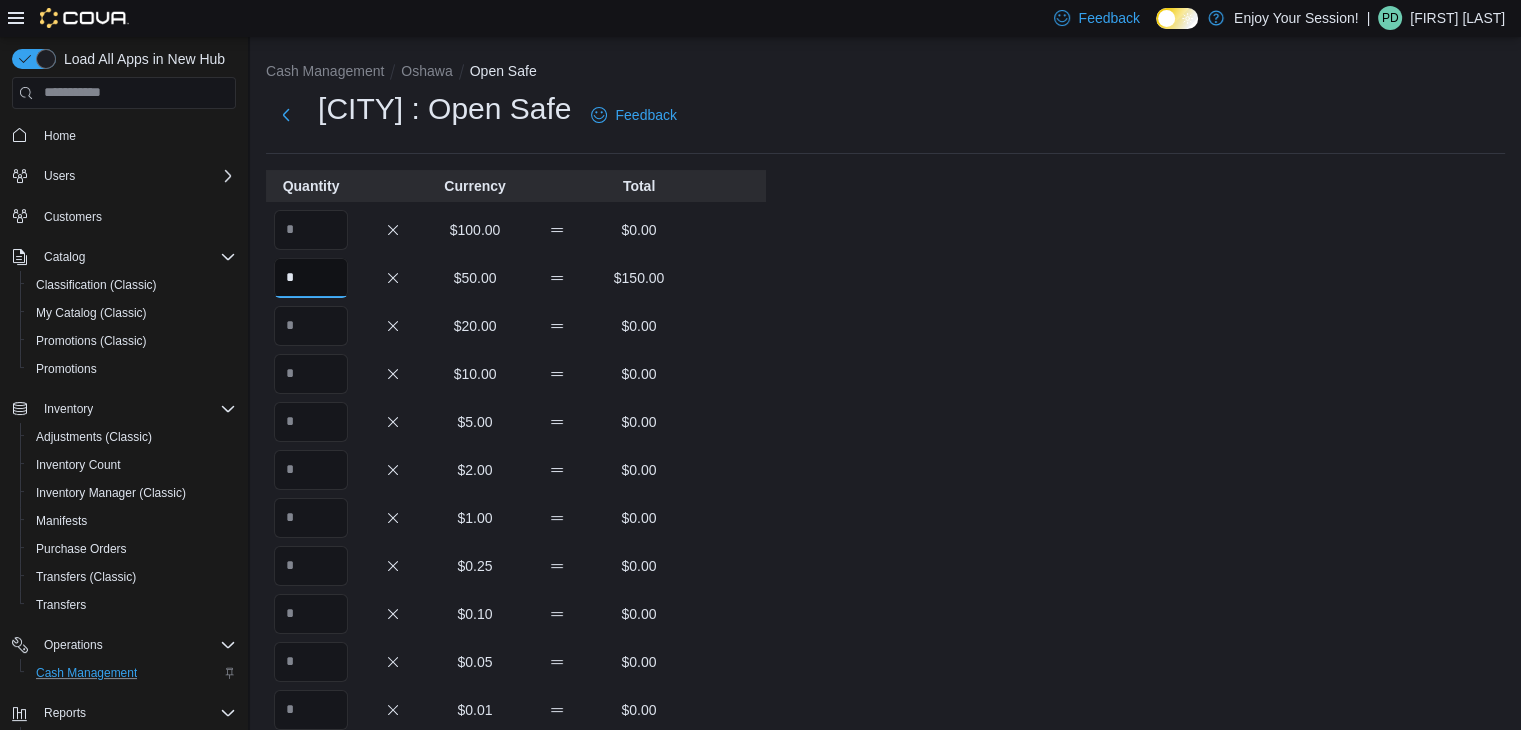 type on "*" 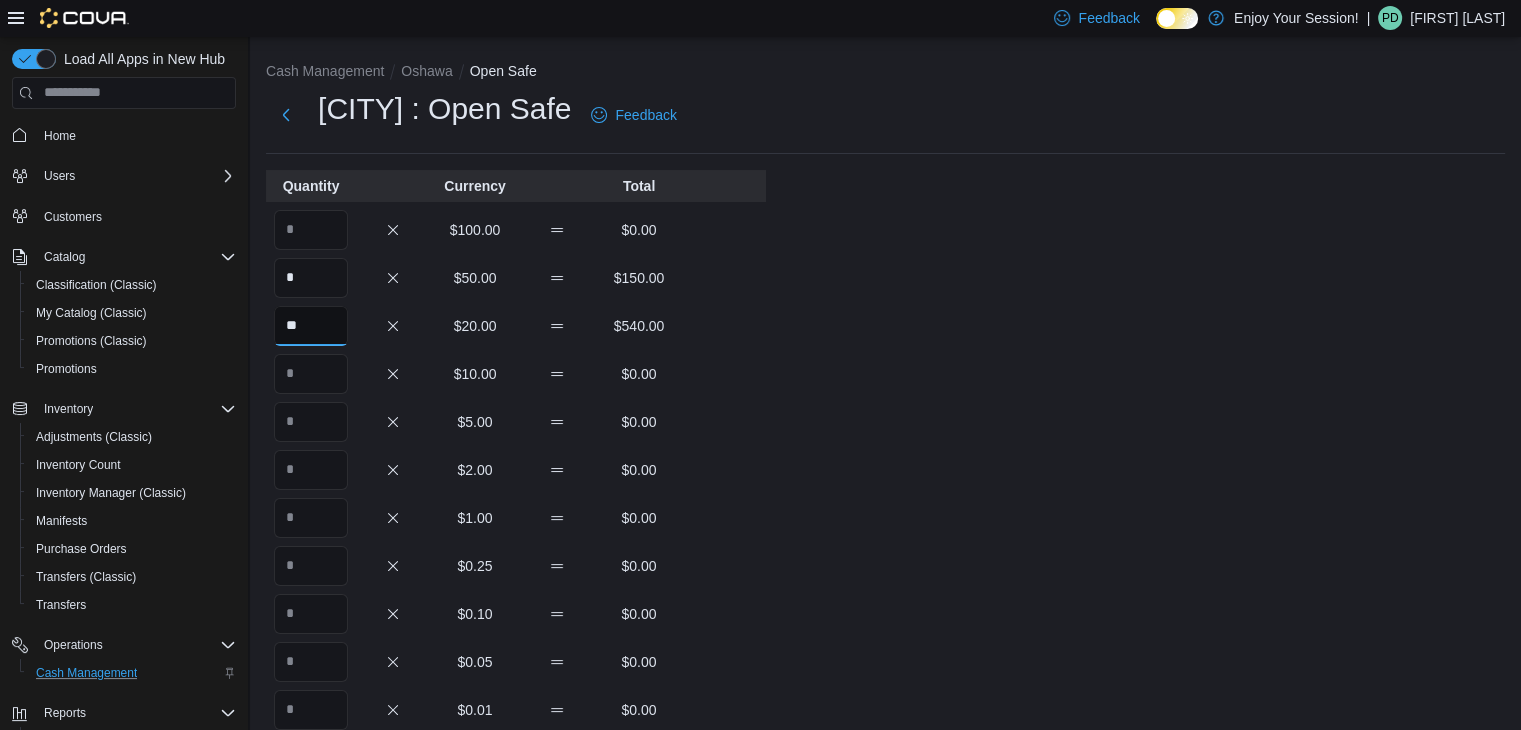 type on "**" 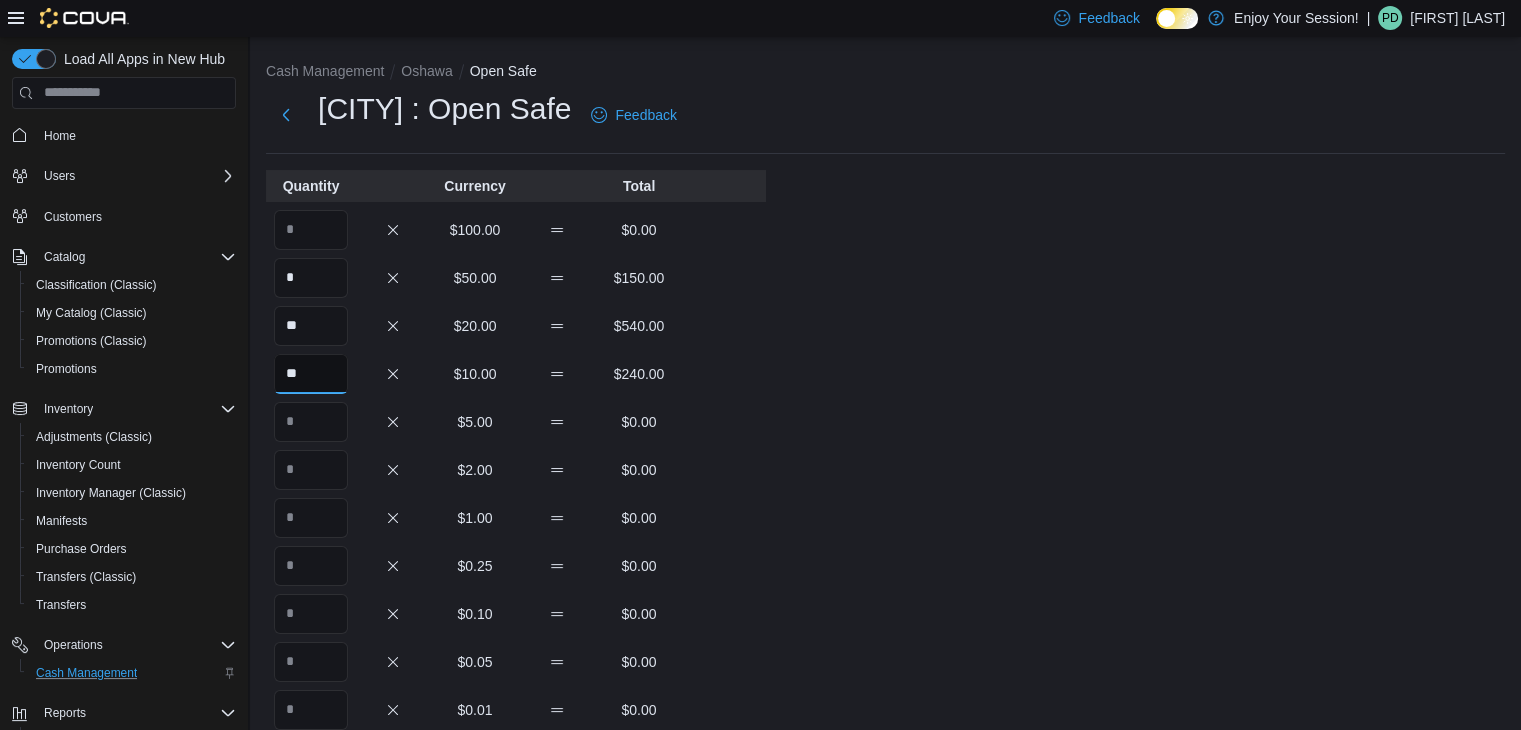 type on "**" 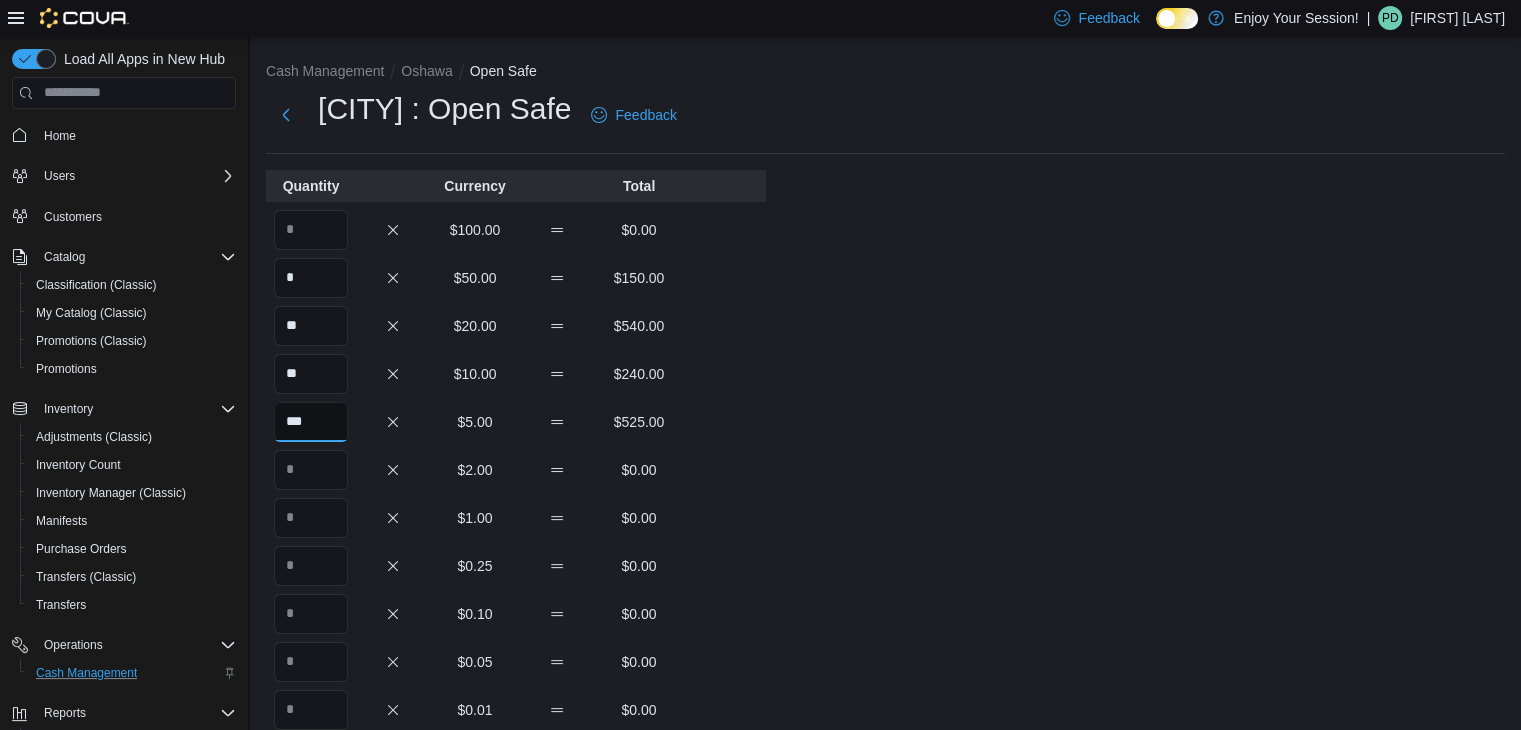 type on "***" 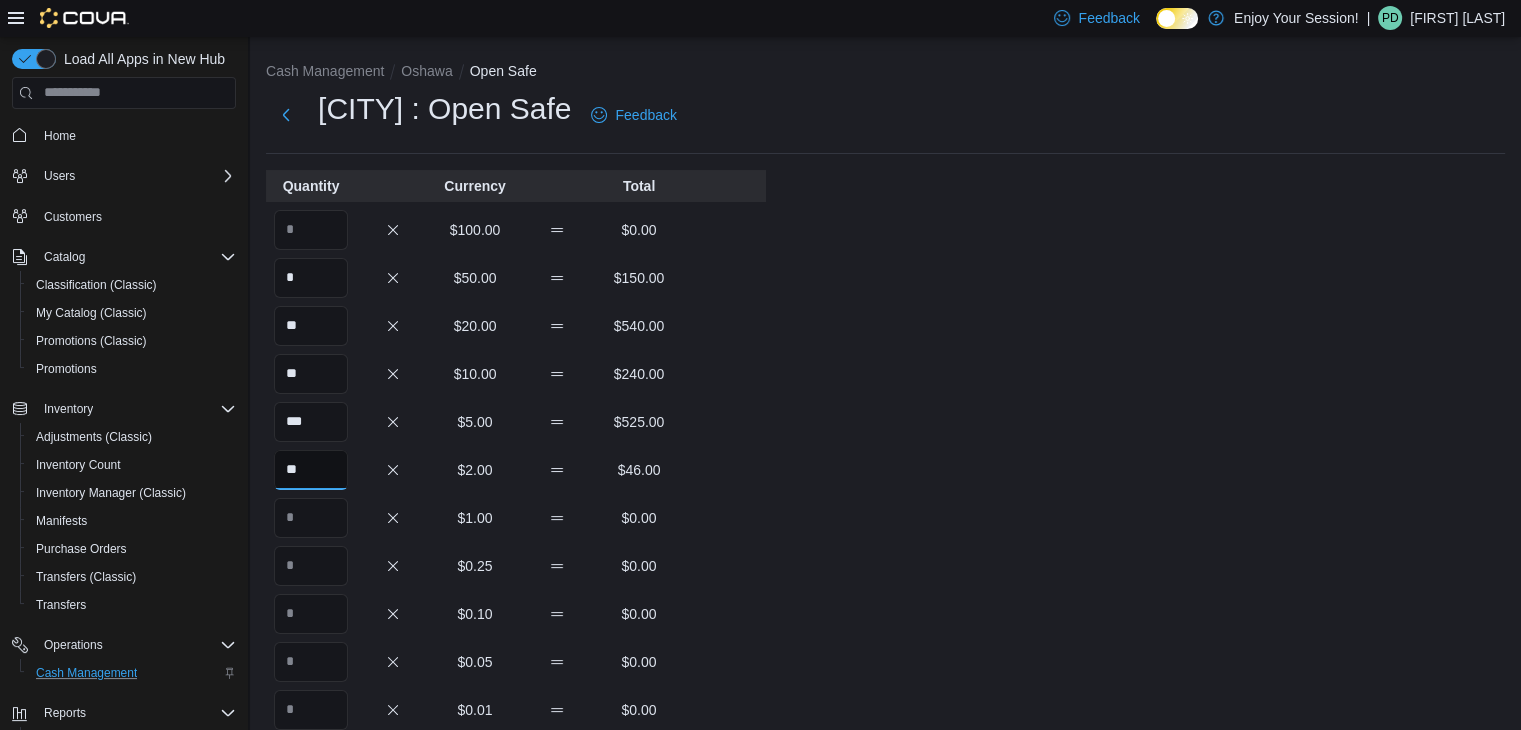 type on "**" 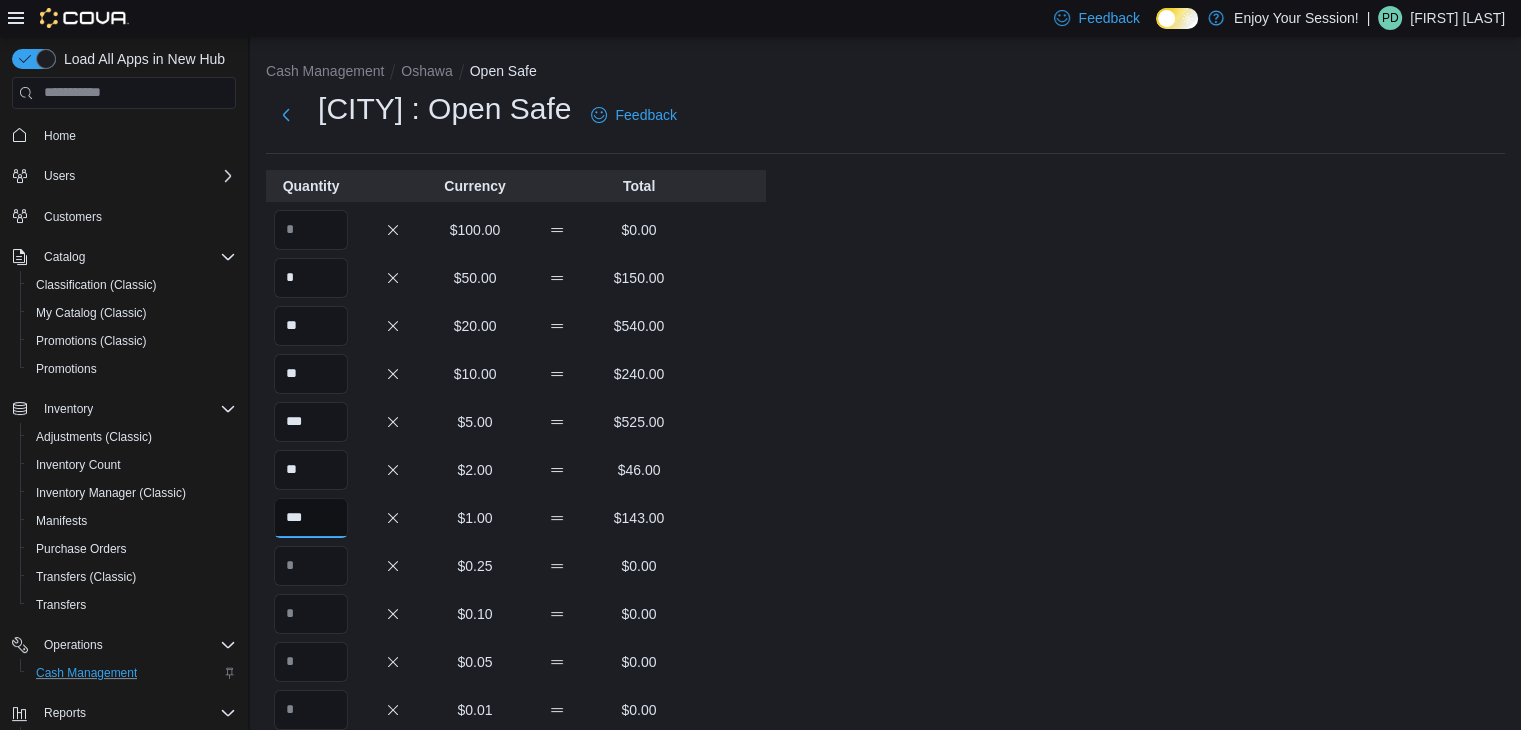 type on "***" 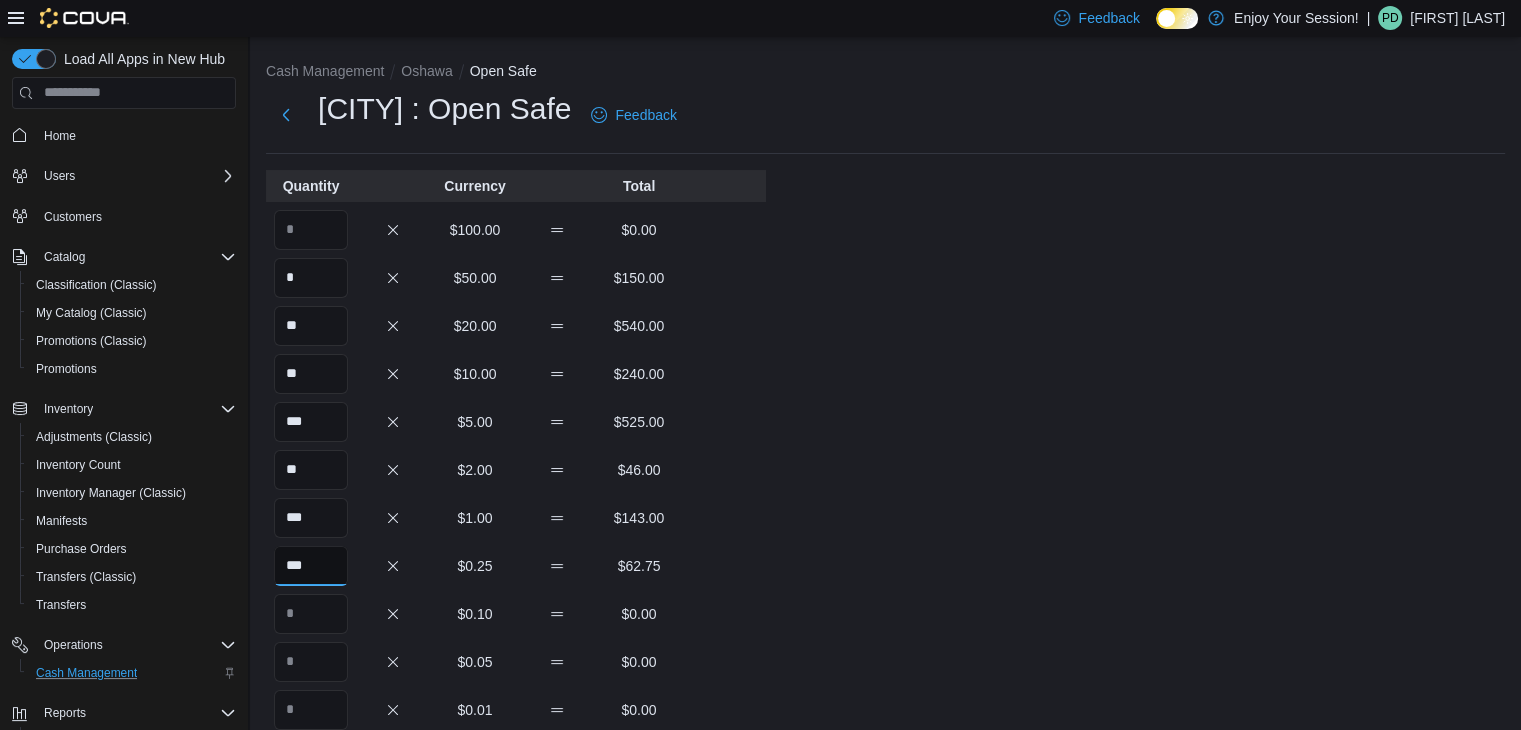 type on "***" 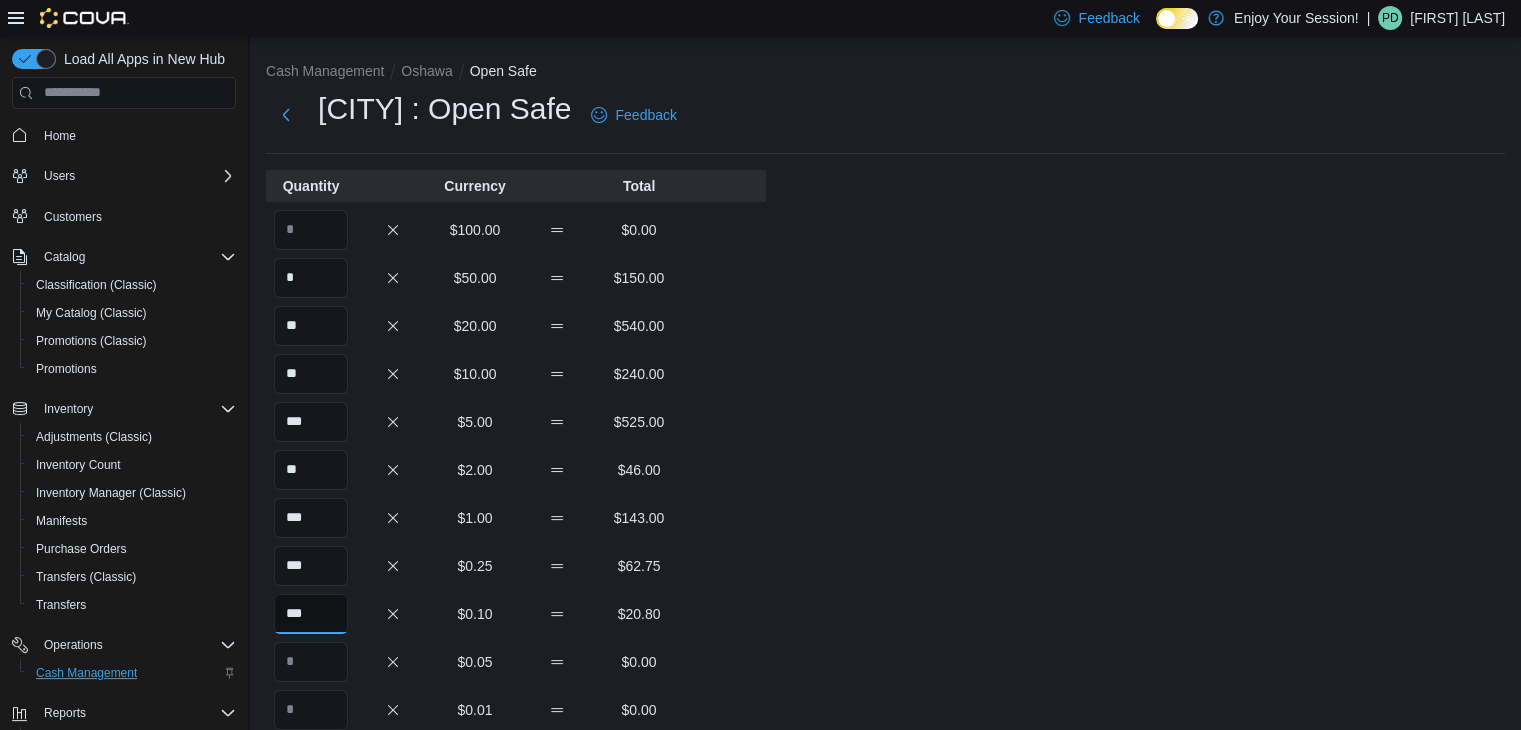 type on "***" 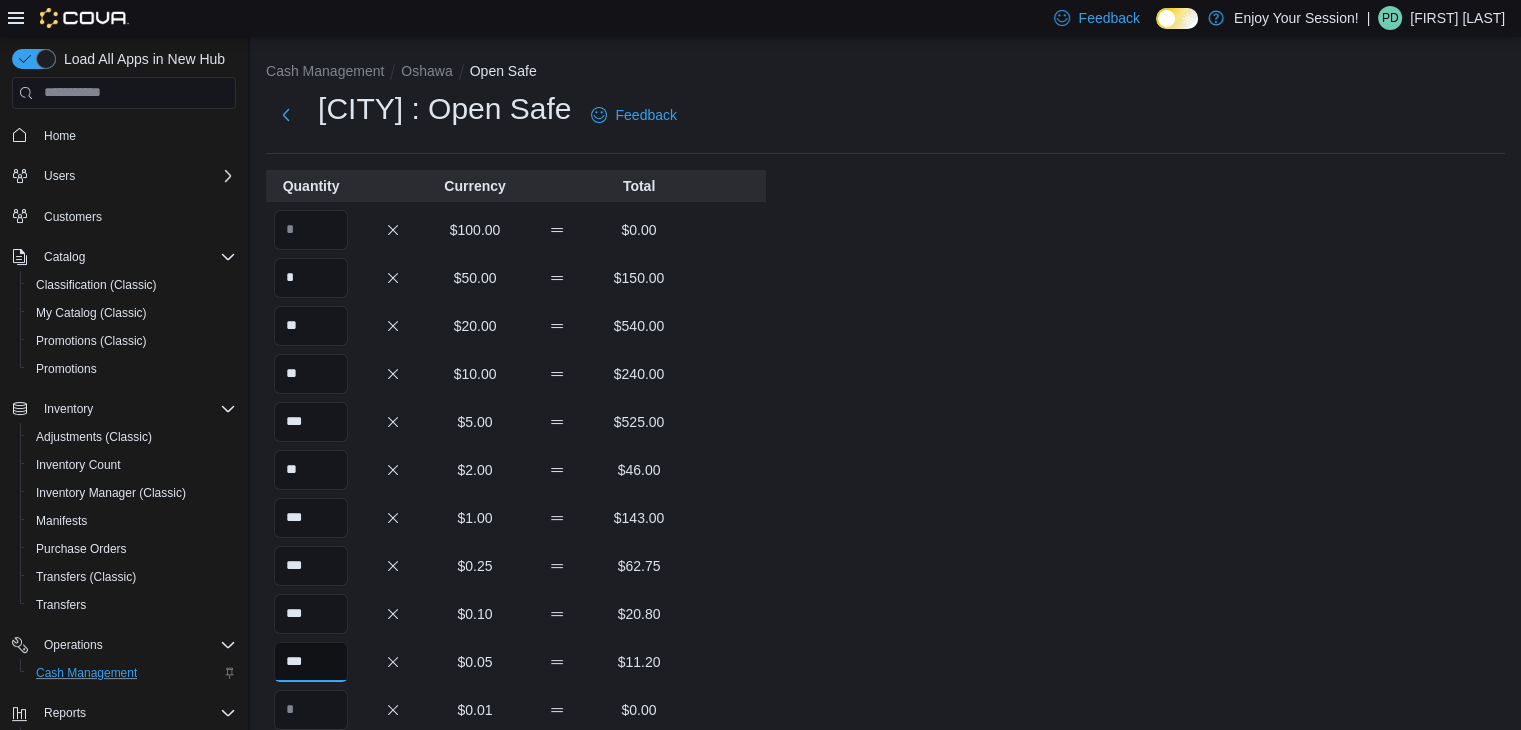type on "***" 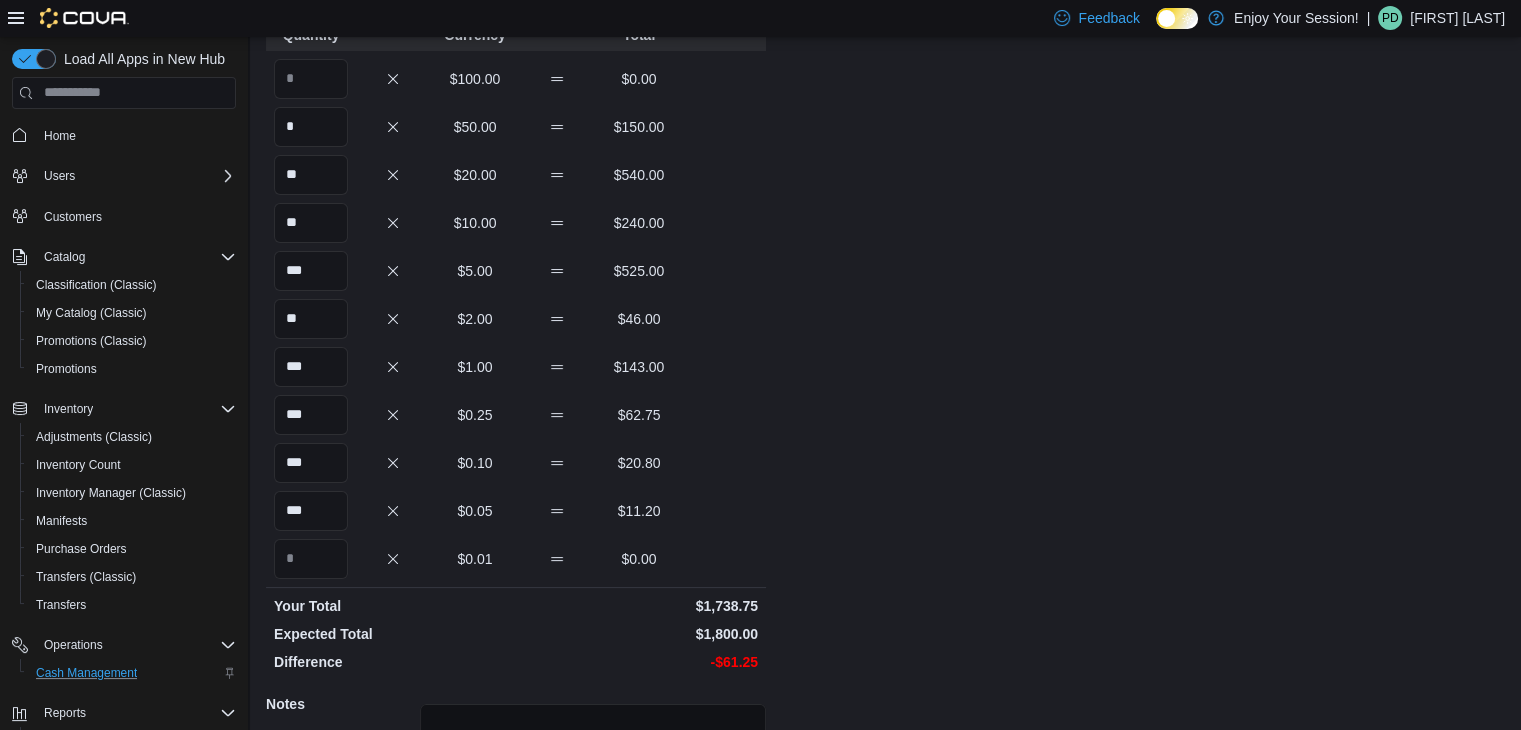 scroll, scrollTop: 150, scrollLeft: 0, axis: vertical 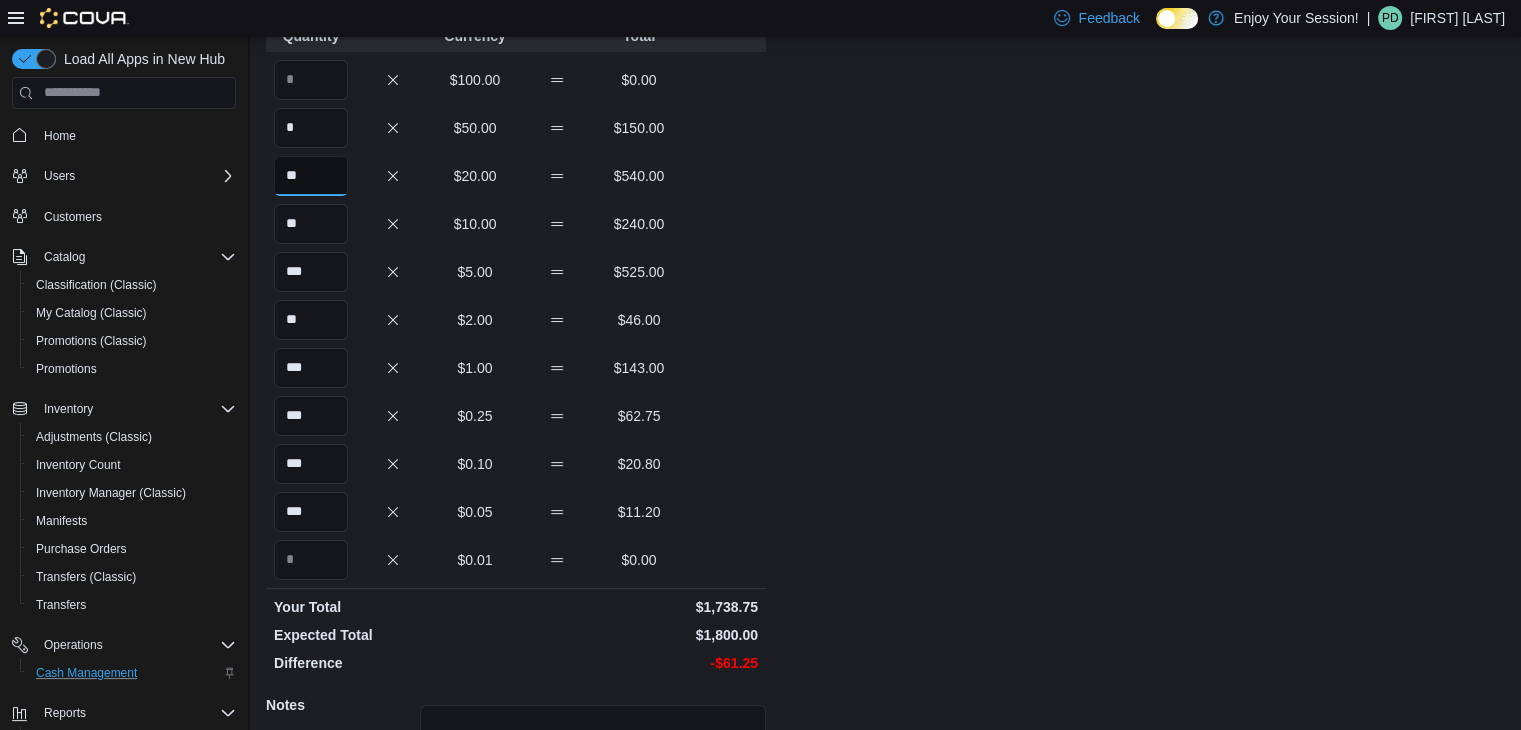 click on "**" at bounding box center [311, 176] 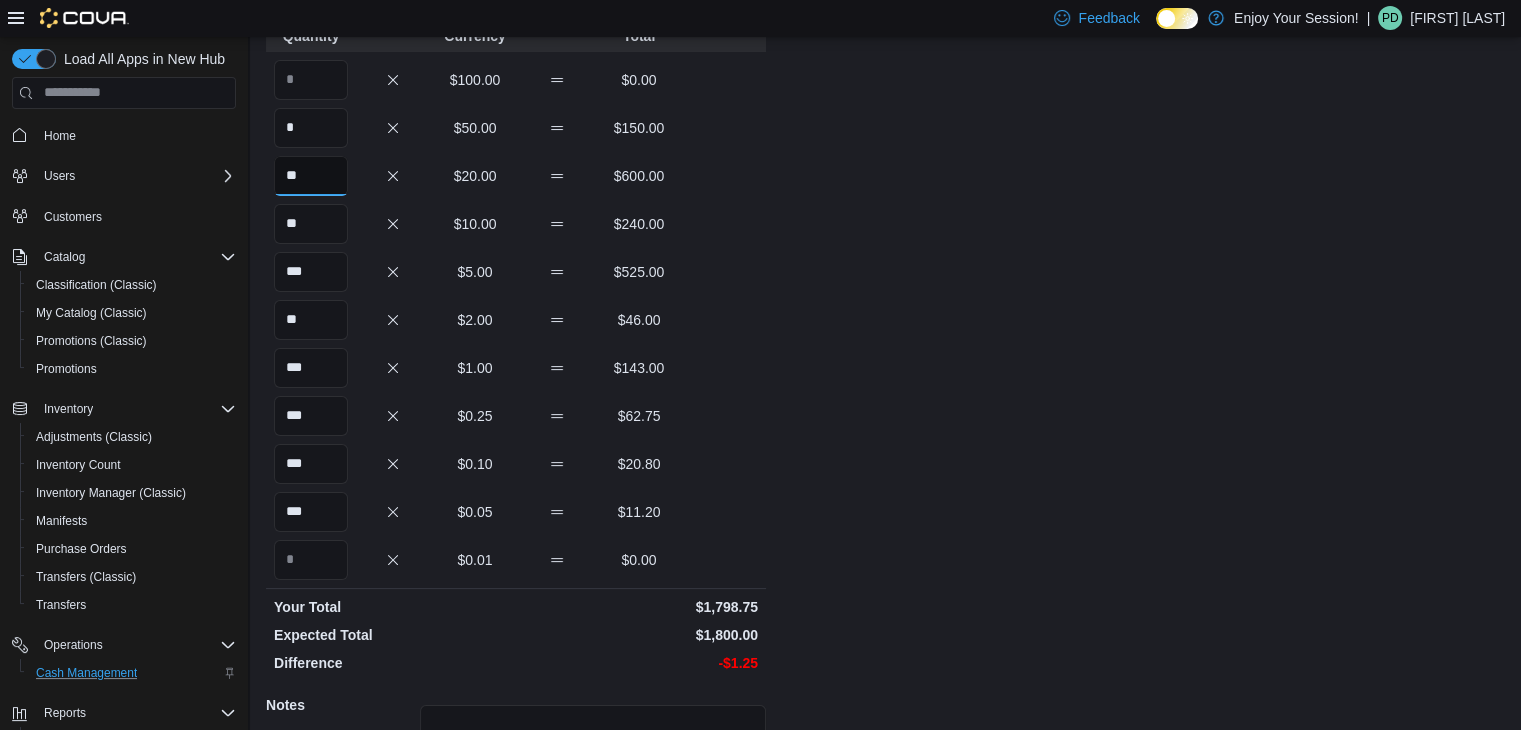 type on "**" 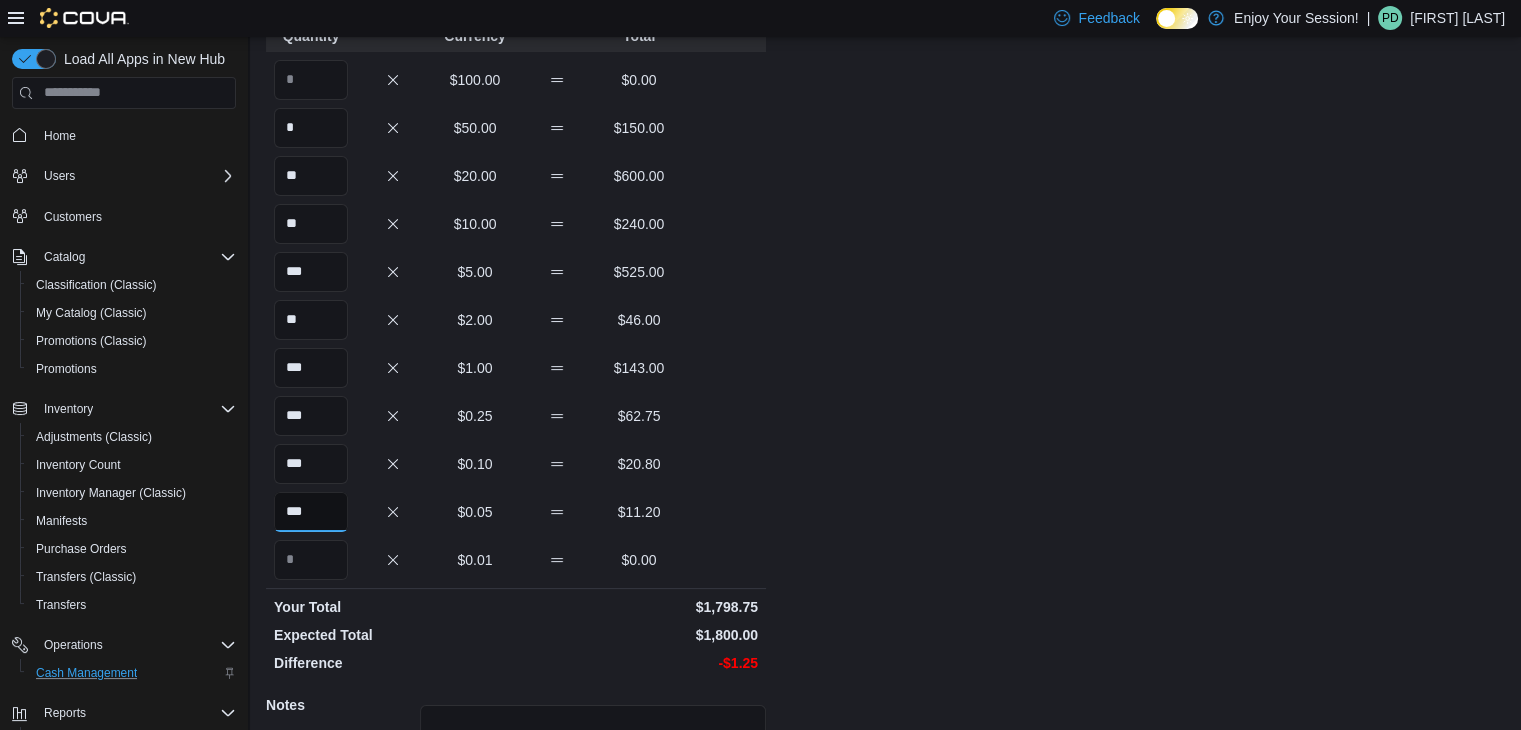 click on "***" at bounding box center (311, 512) 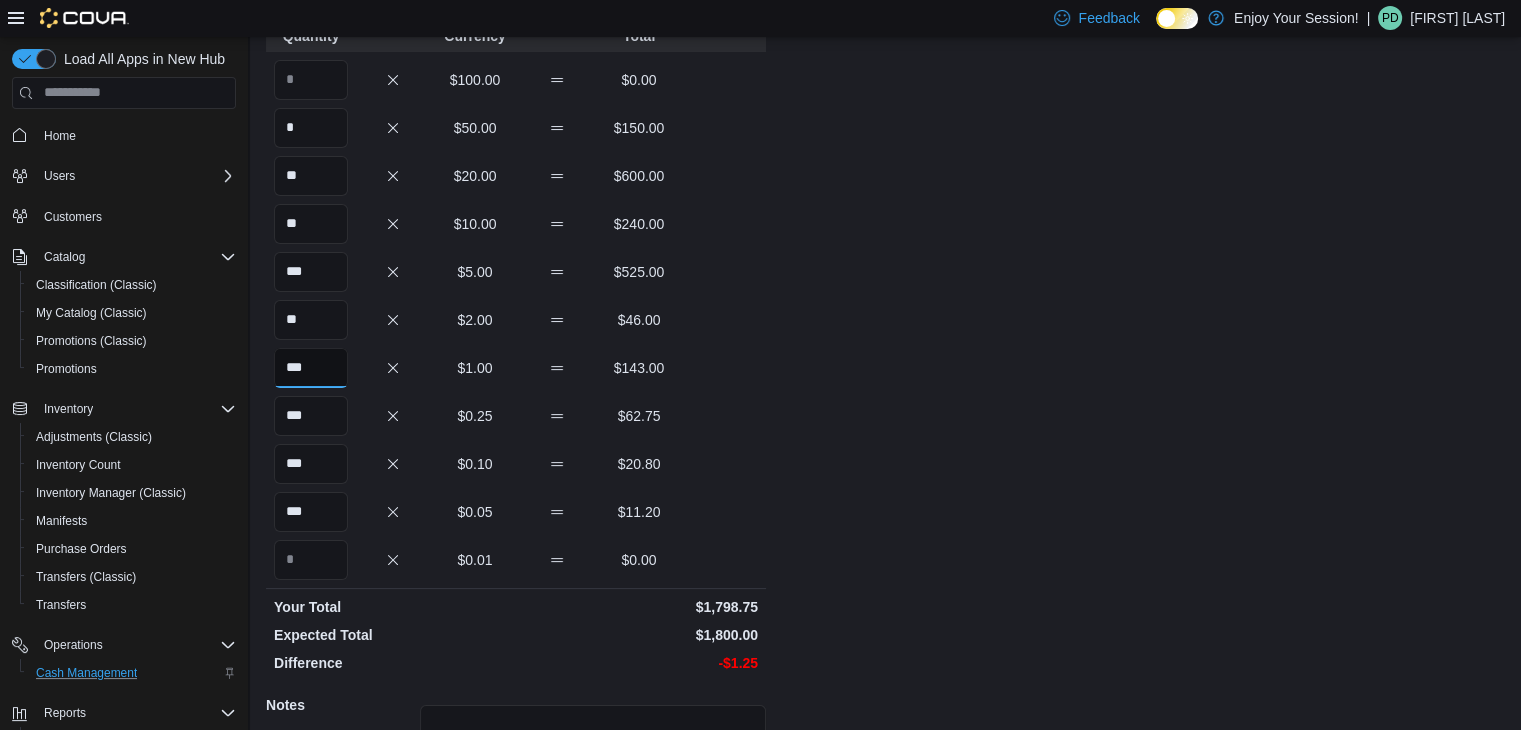click on "***" at bounding box center (311, 368) 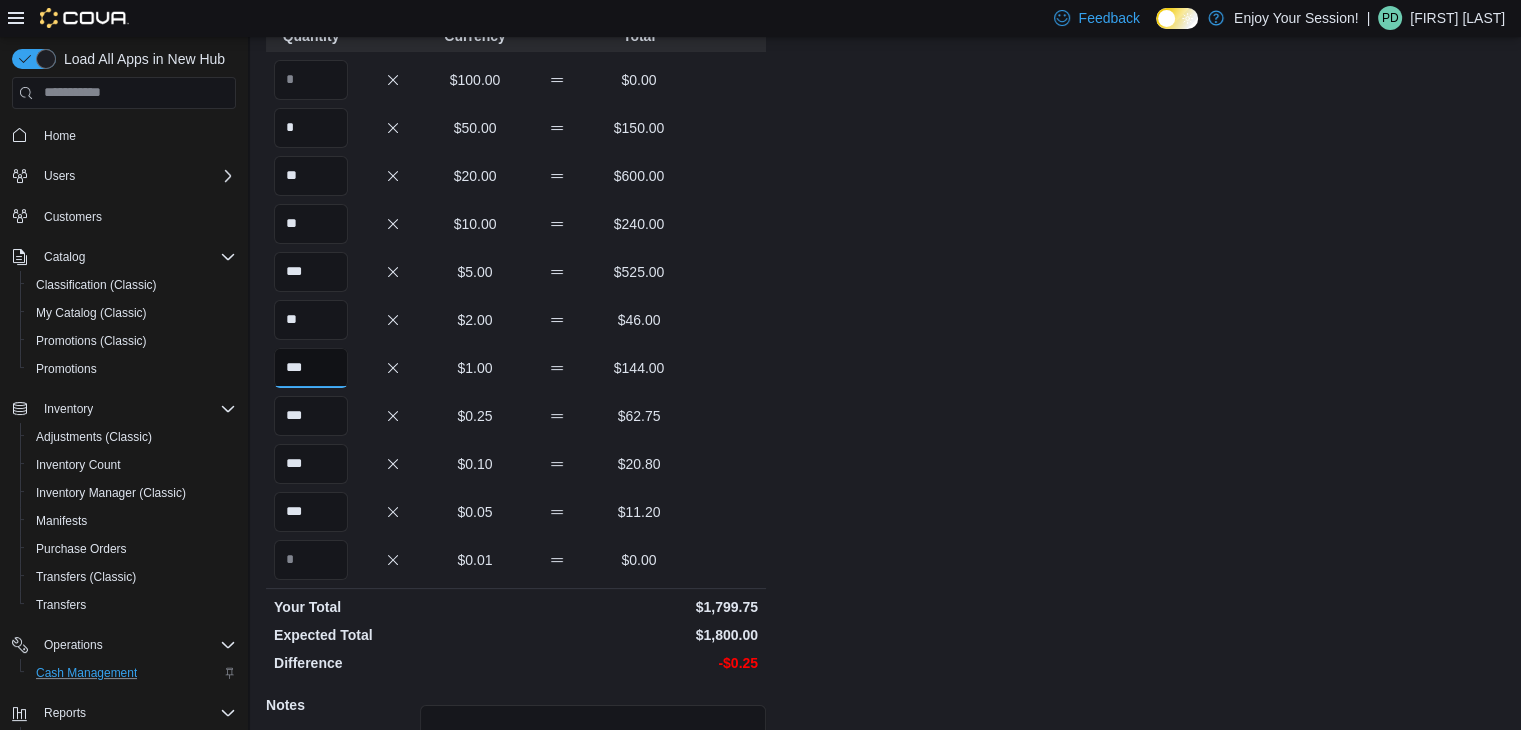 type on "***" 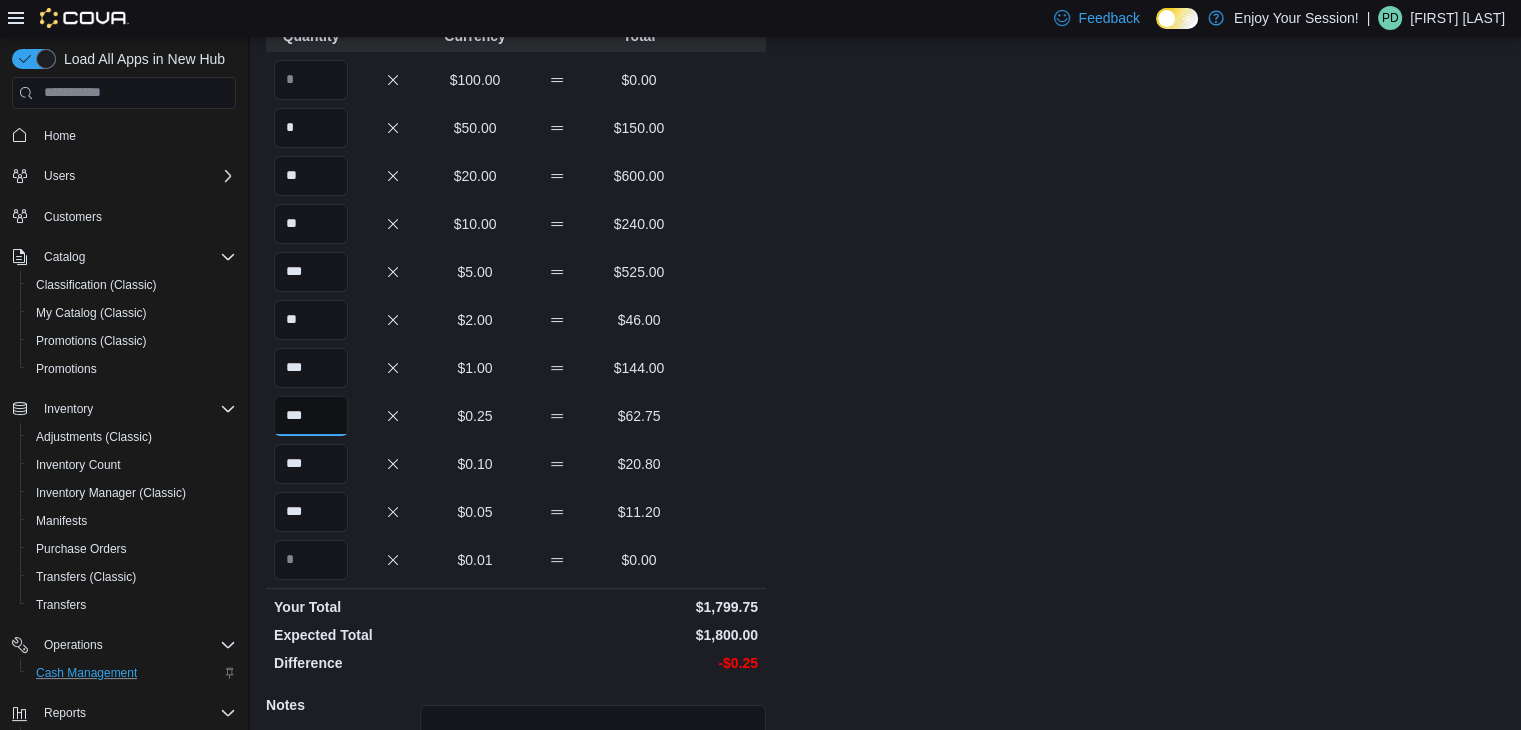 click on "***" at bounding box center [311, 416] 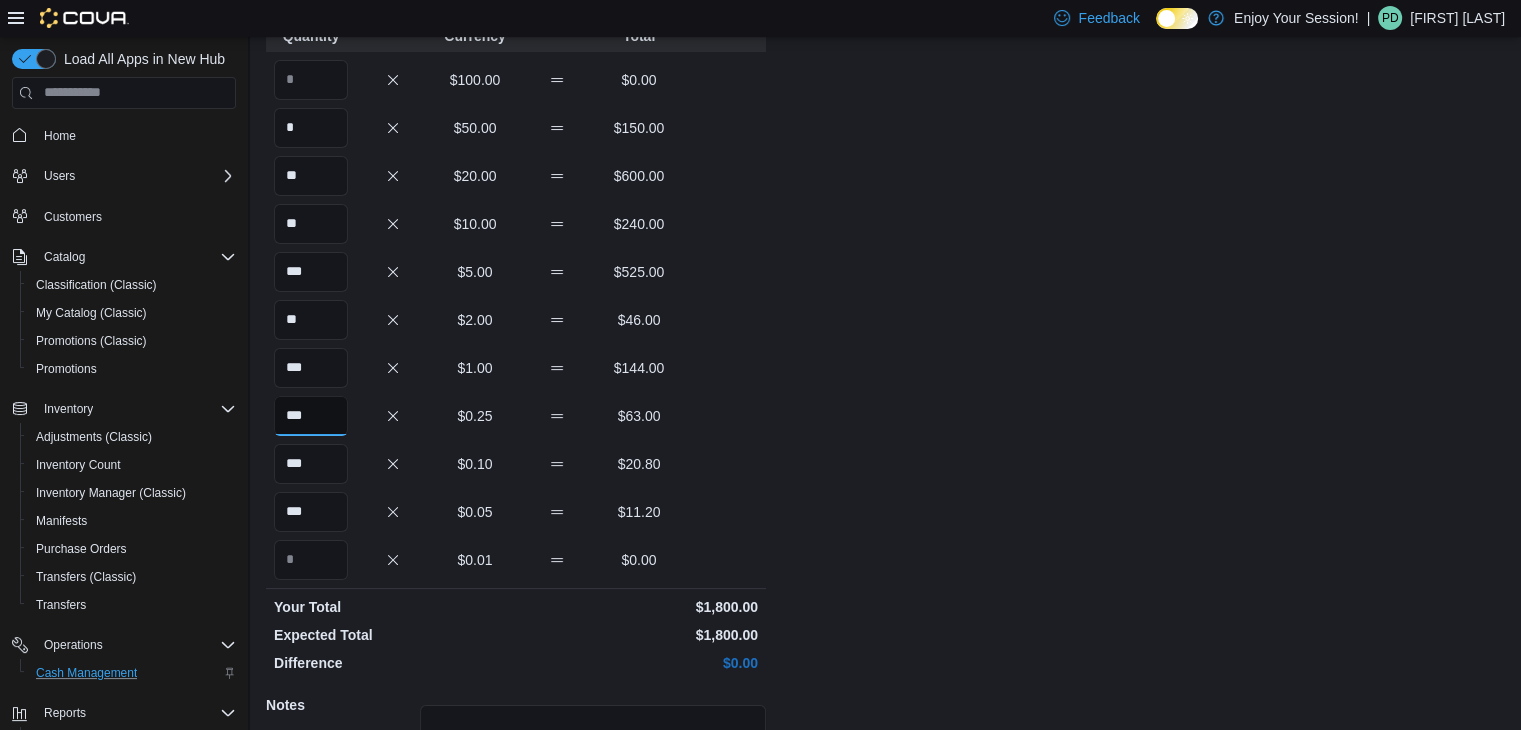 scroll, scrollTop: 350, scrollLeft: 0, axis: vertical 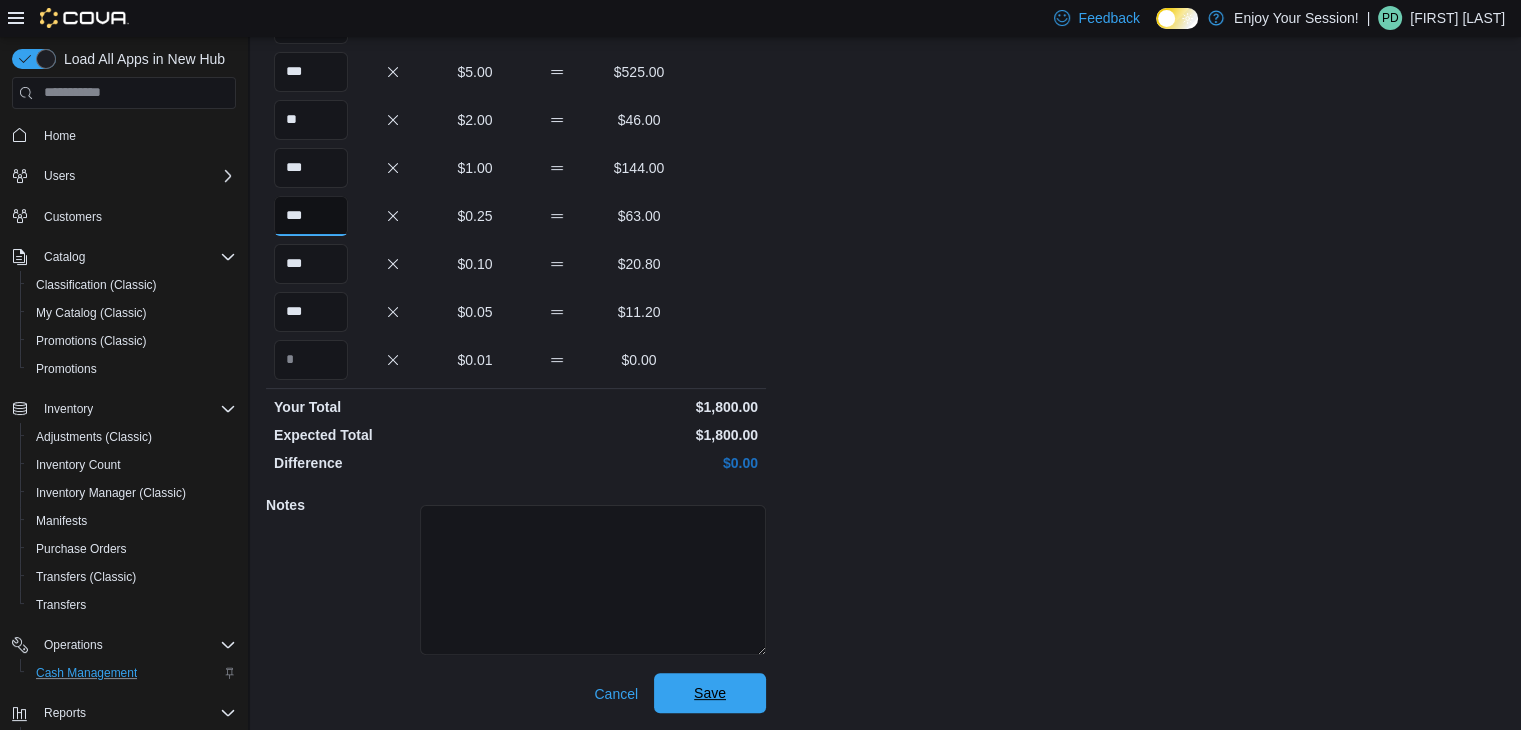 type on "***" 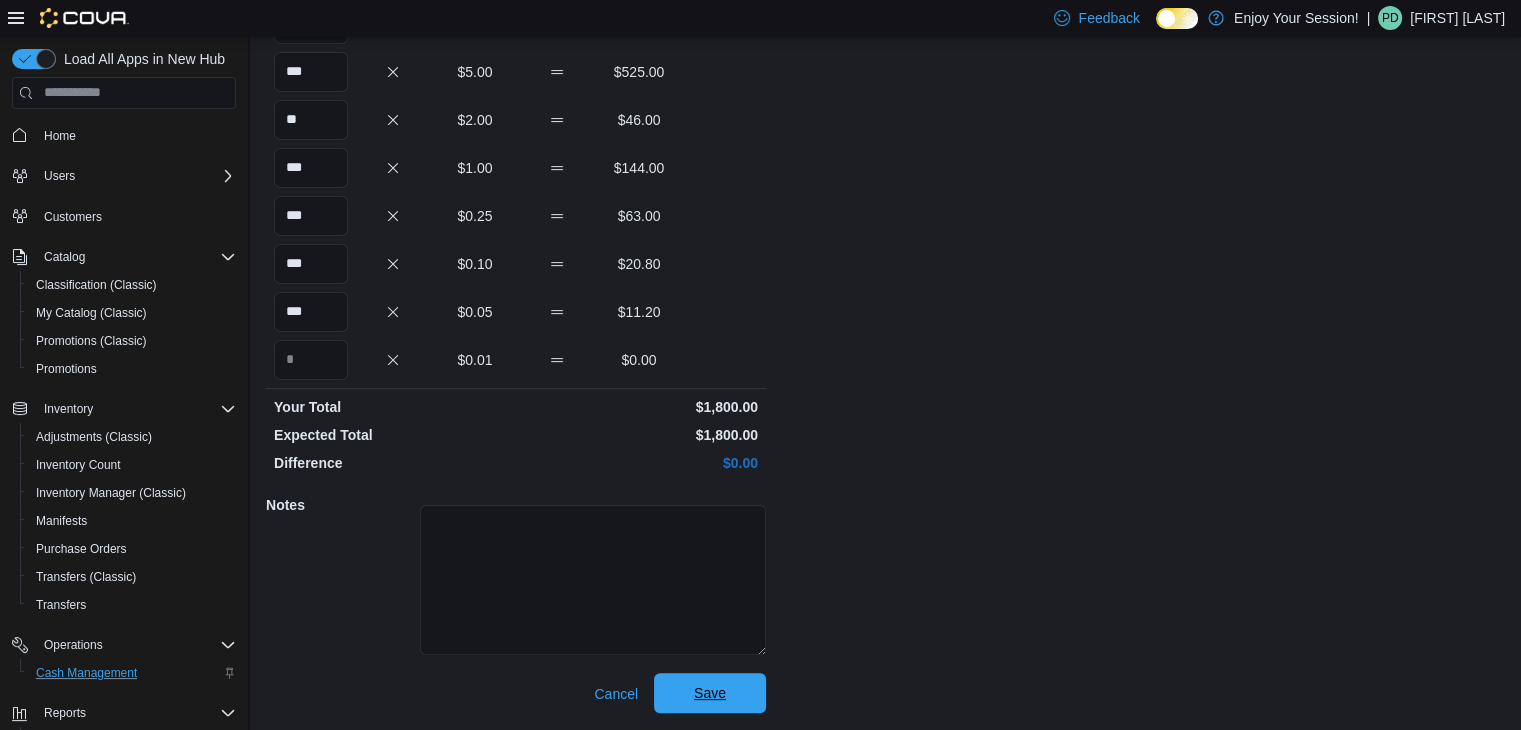 click on "Save" at bounding box center [710, 693] 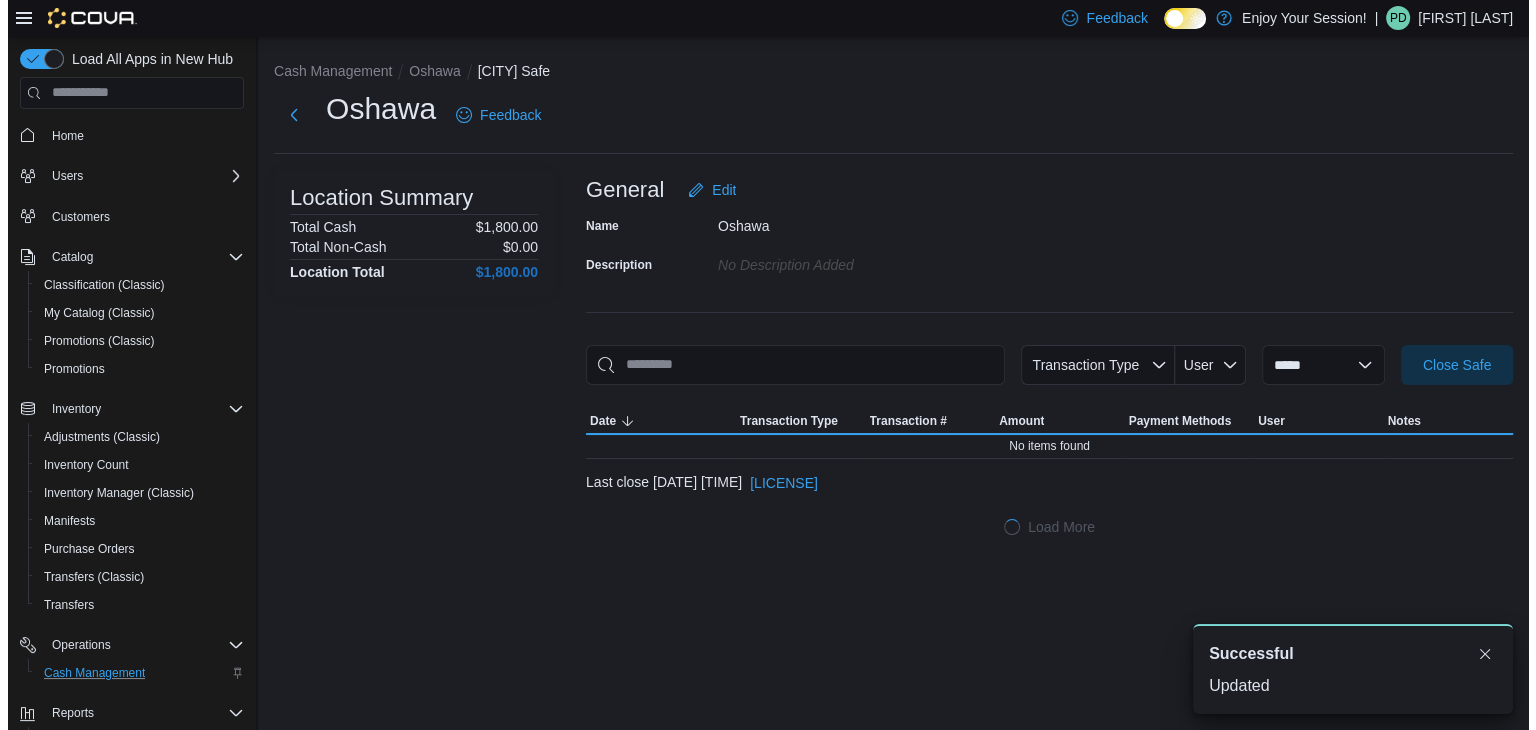 scroll, scrollTop: 0, scrollLeft: 0, axis: both 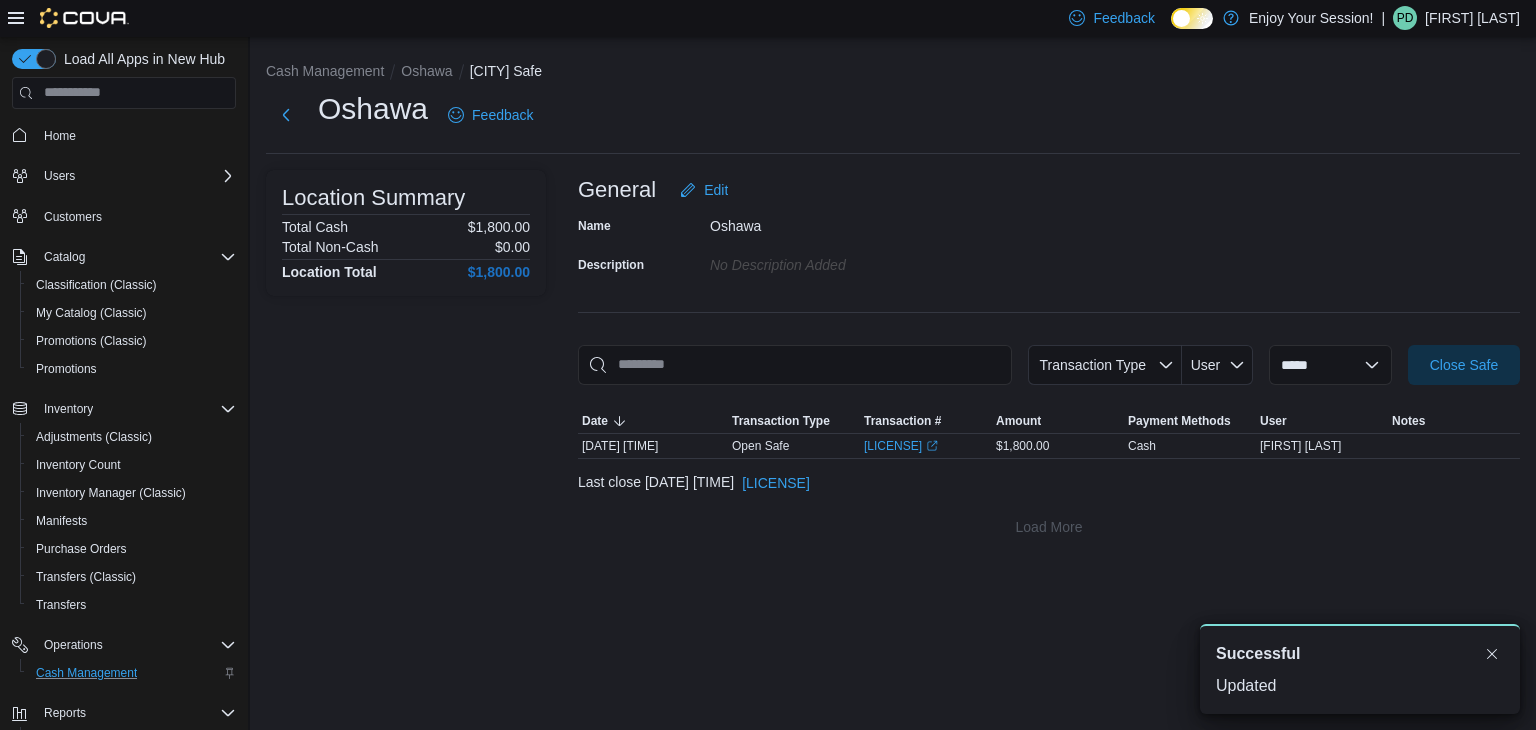 click on "Oshawa" at bounding box center [373, 109] 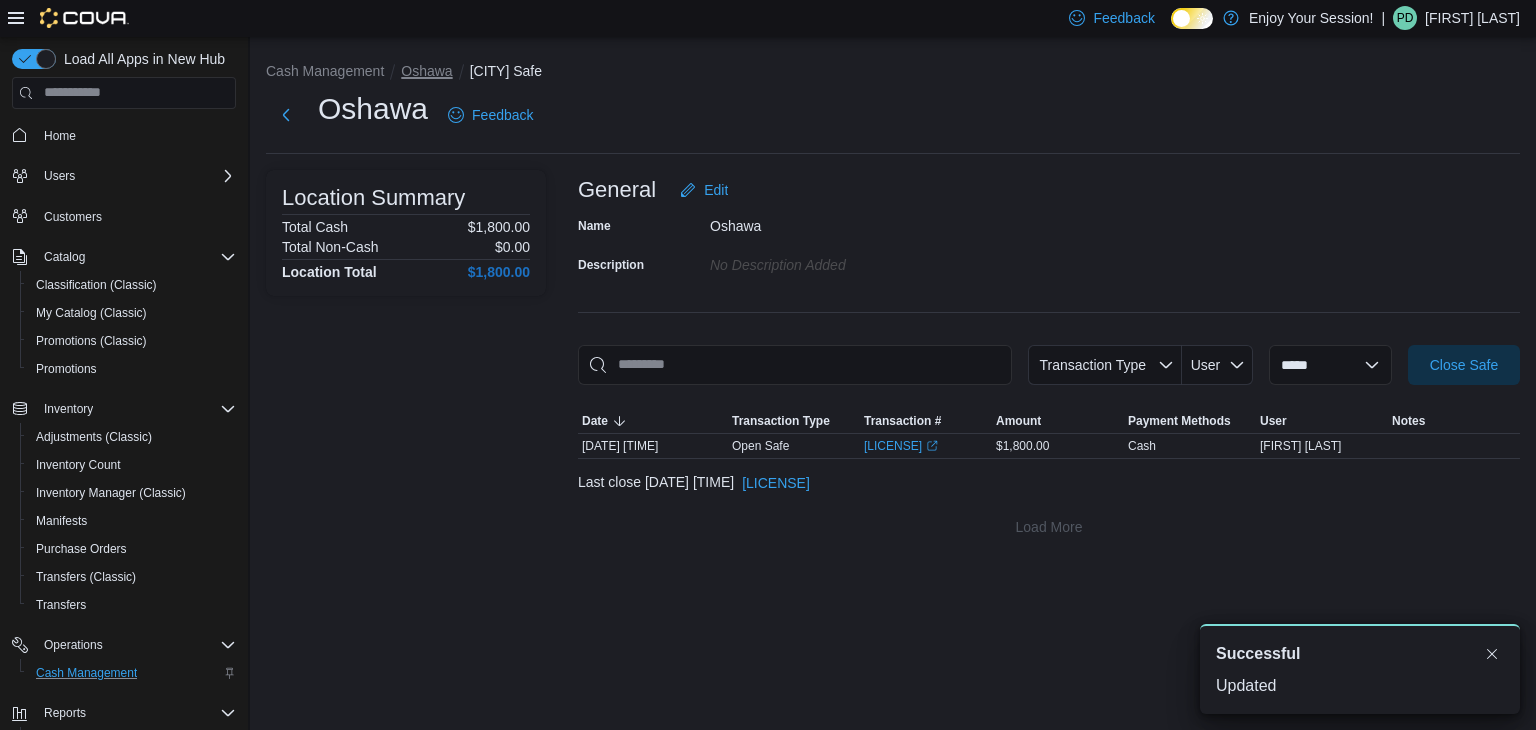 click on "Oshawa" at bounding box center [426, 71] 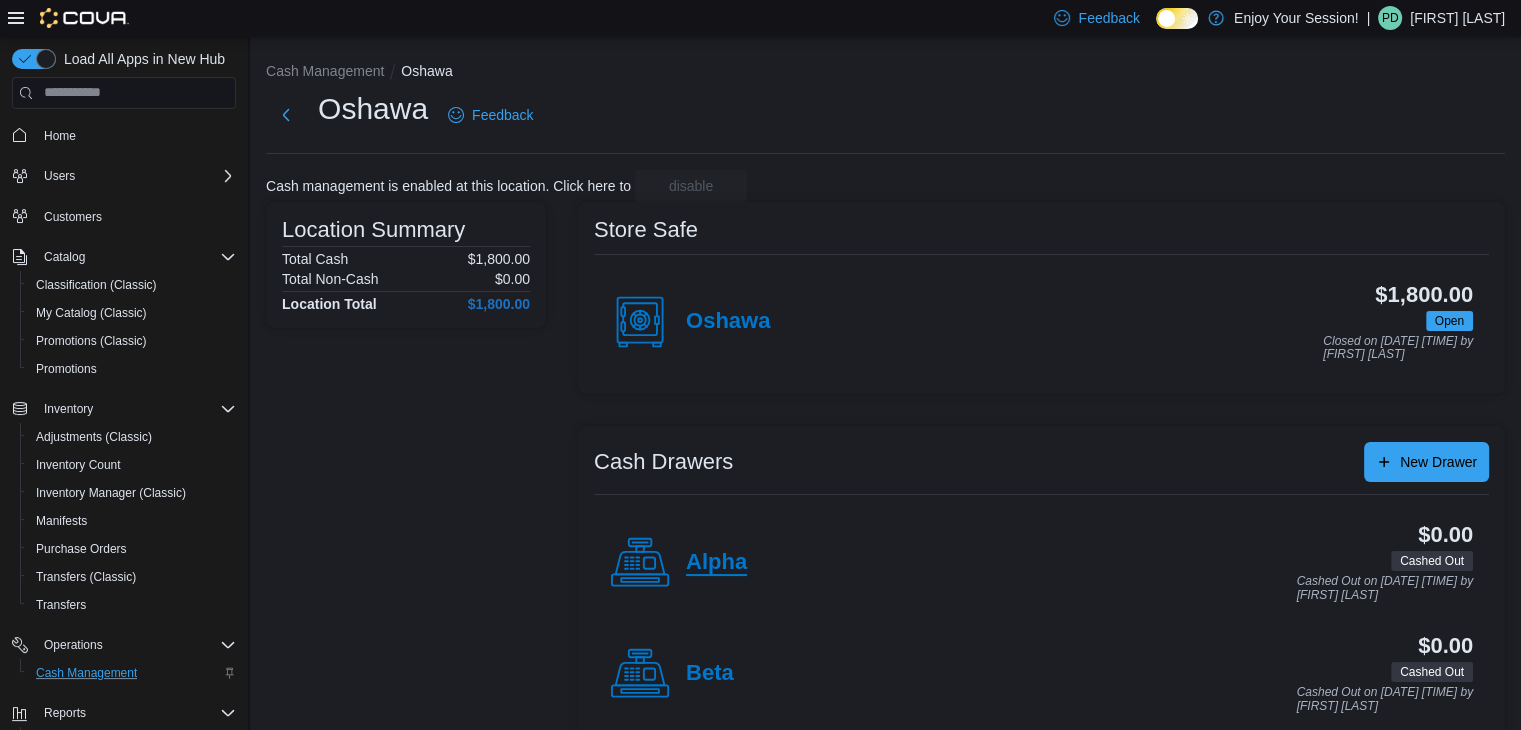 click on "Alpha" at bounding box center [716, 563] 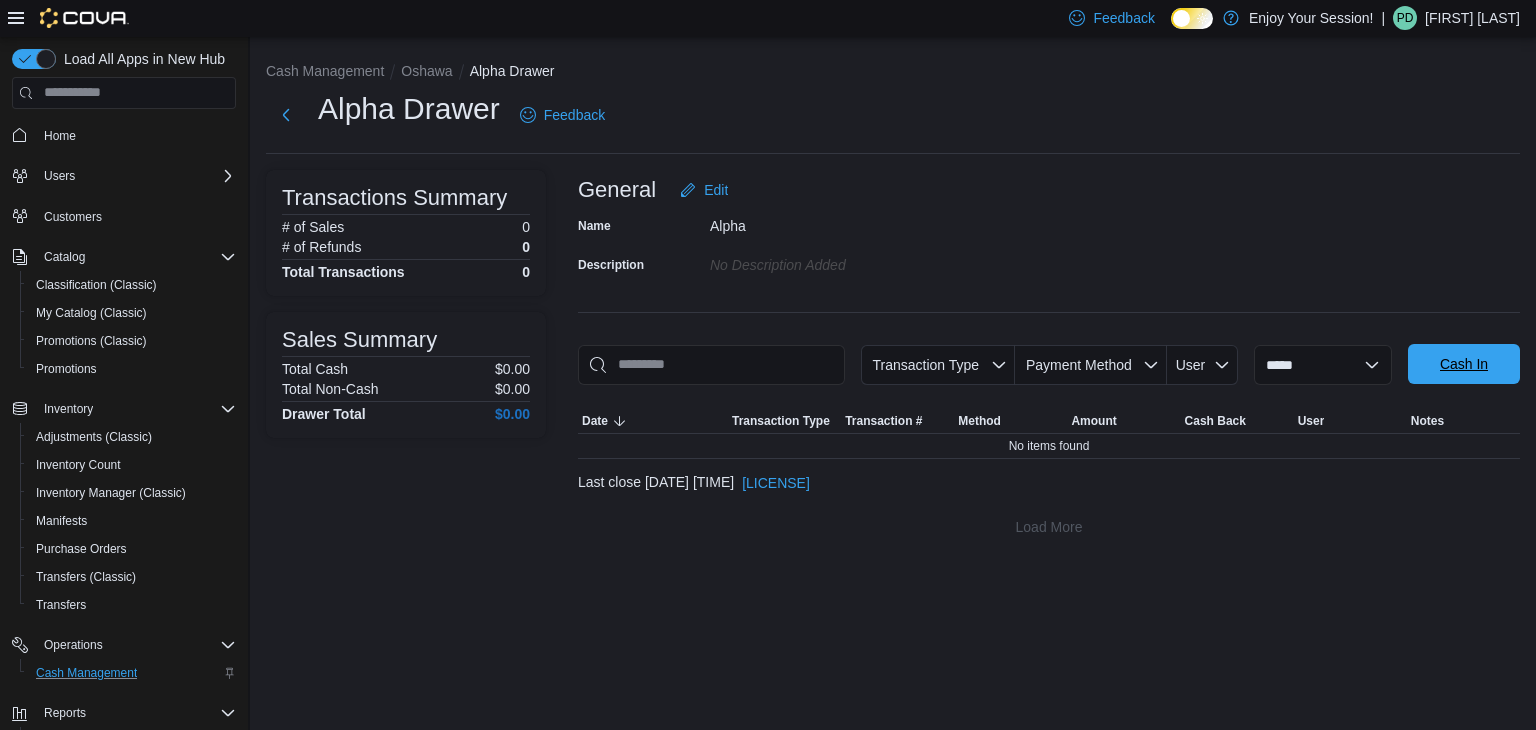 click on "Cash In" at bounding box center [1464, 364] 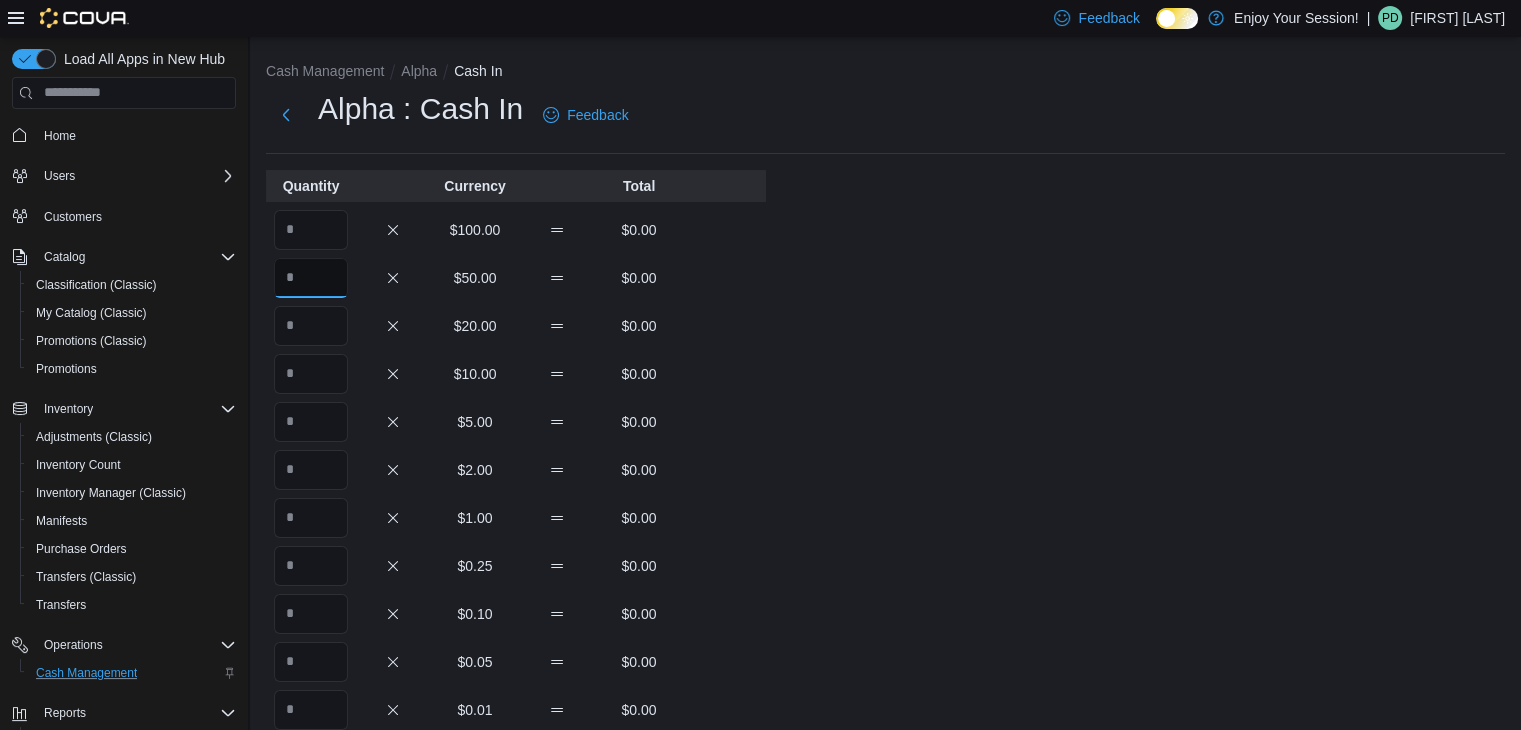 click at bounding box center (311, 278) 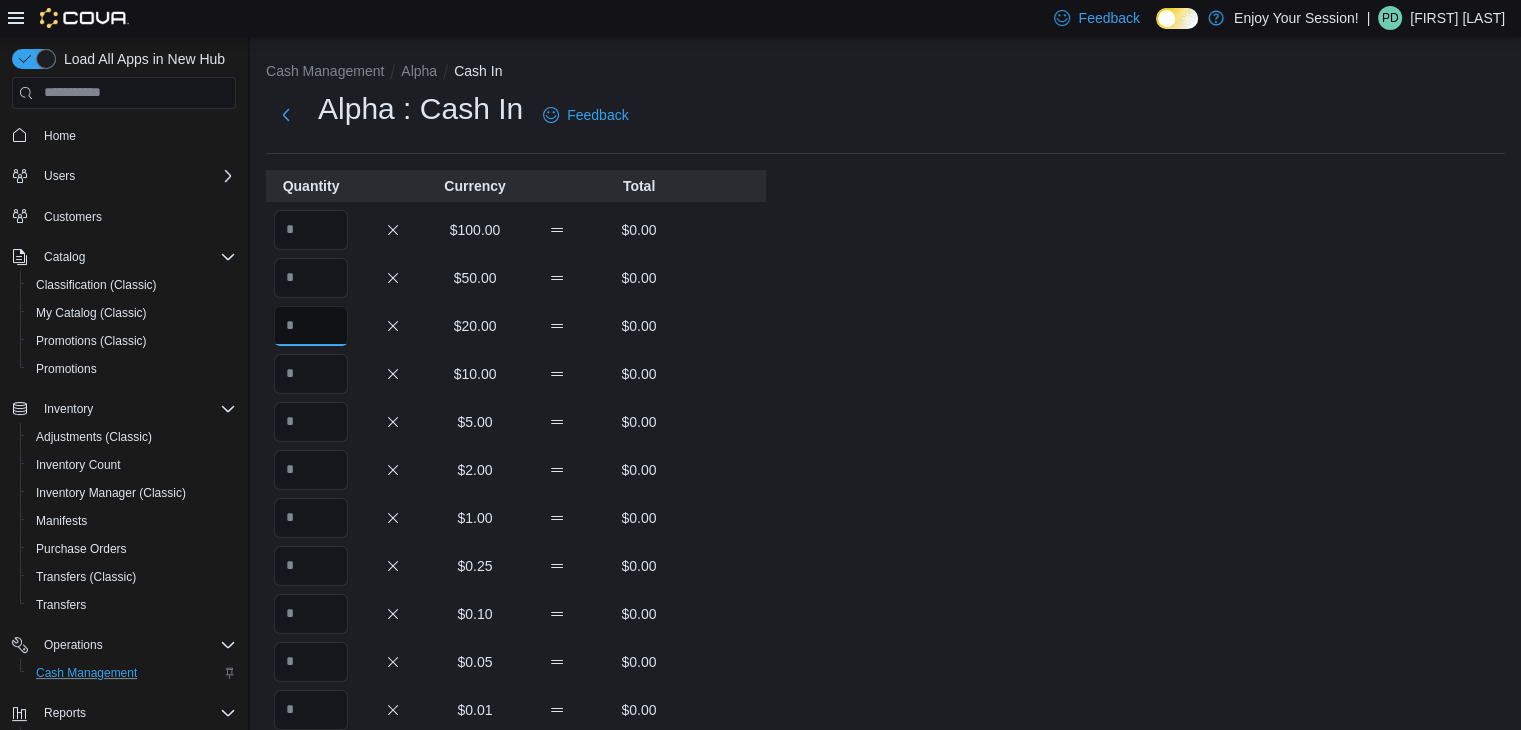 click at bounding box center (311, 326) 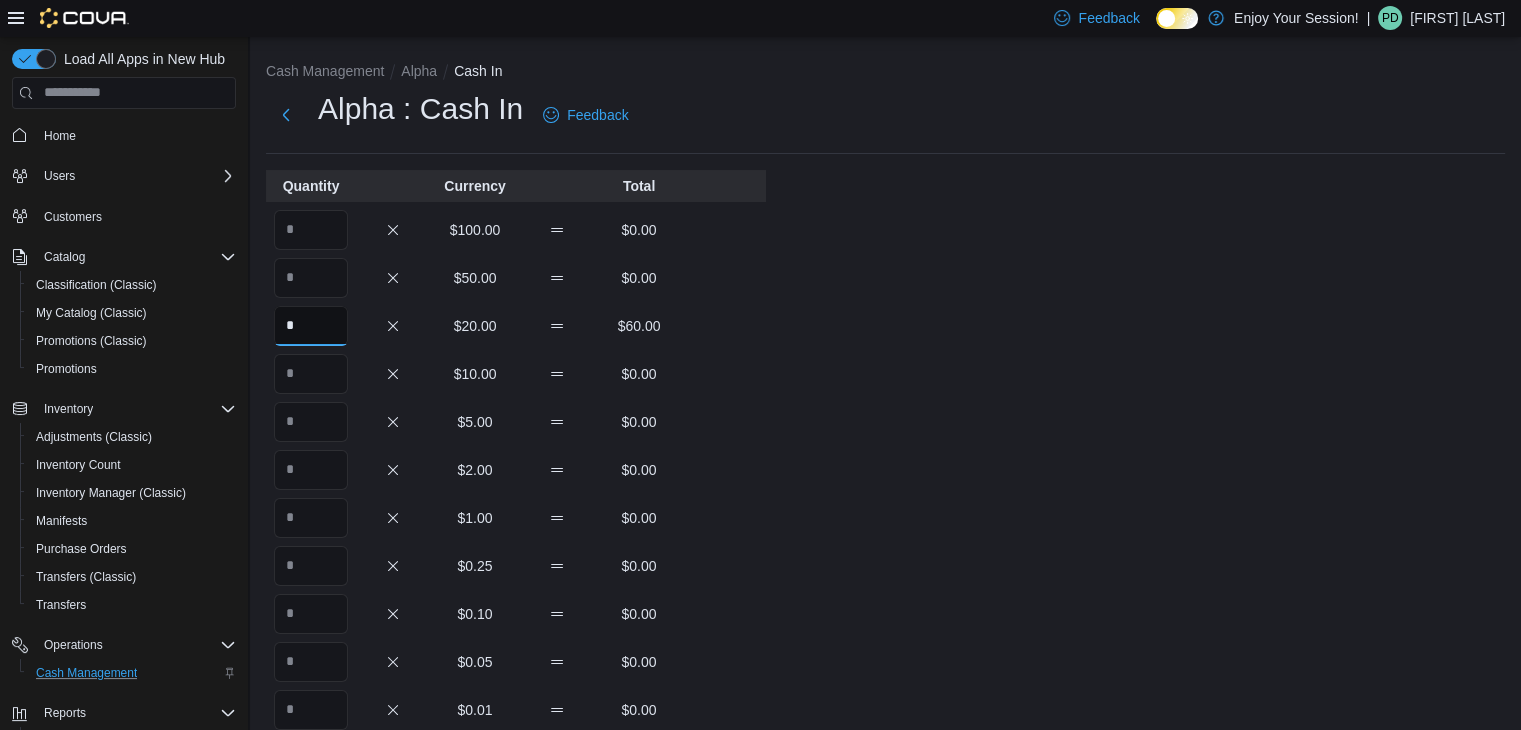 type on "*" 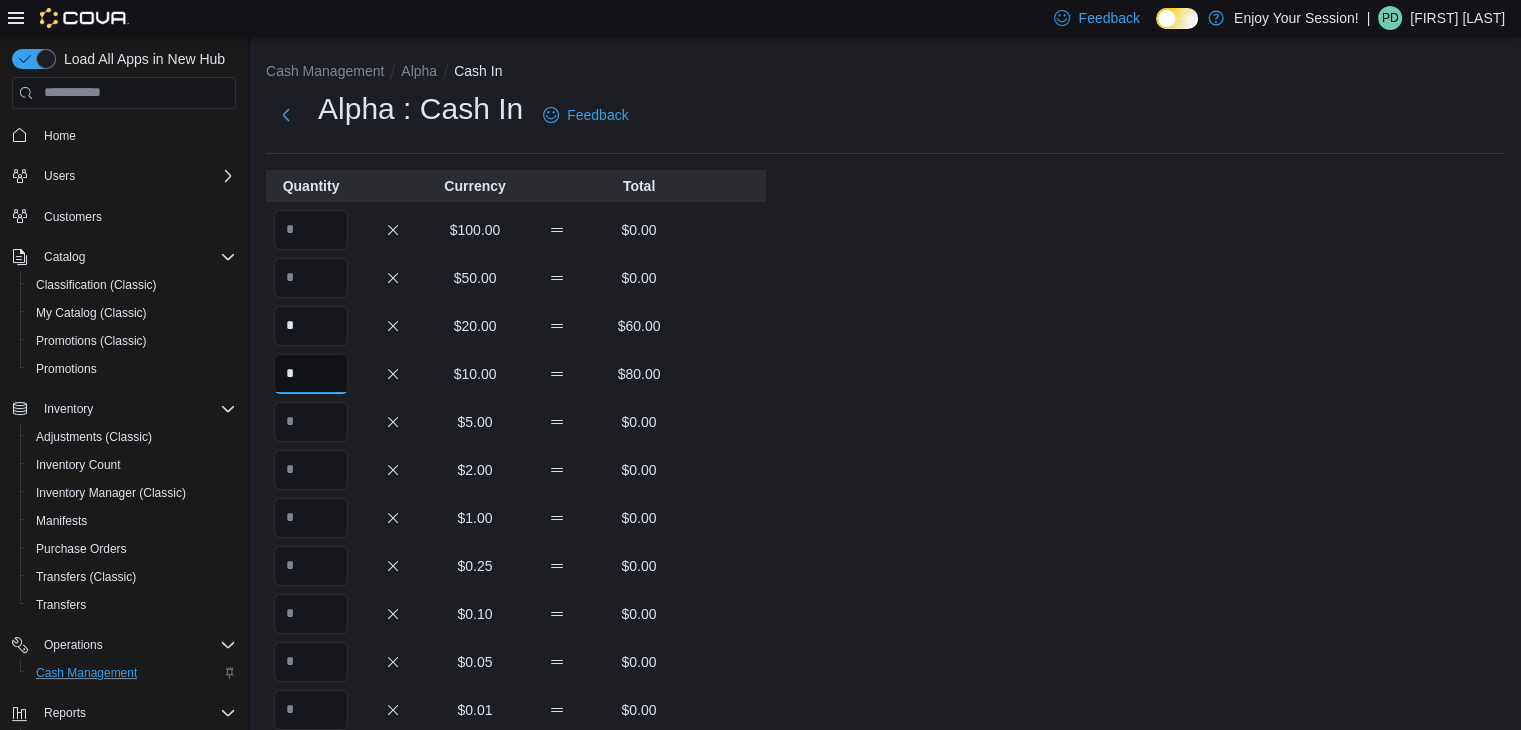 type on "*" 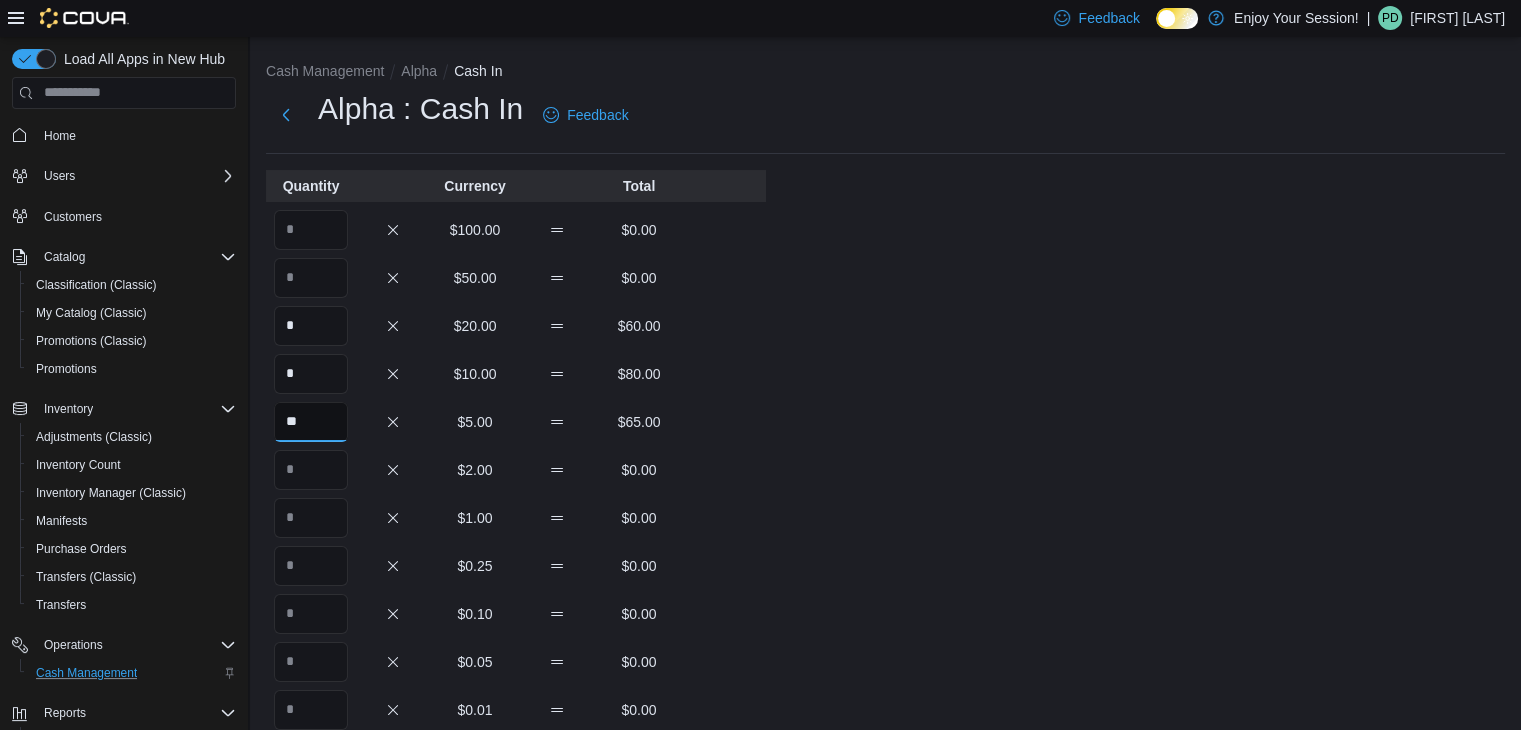 type on "**" 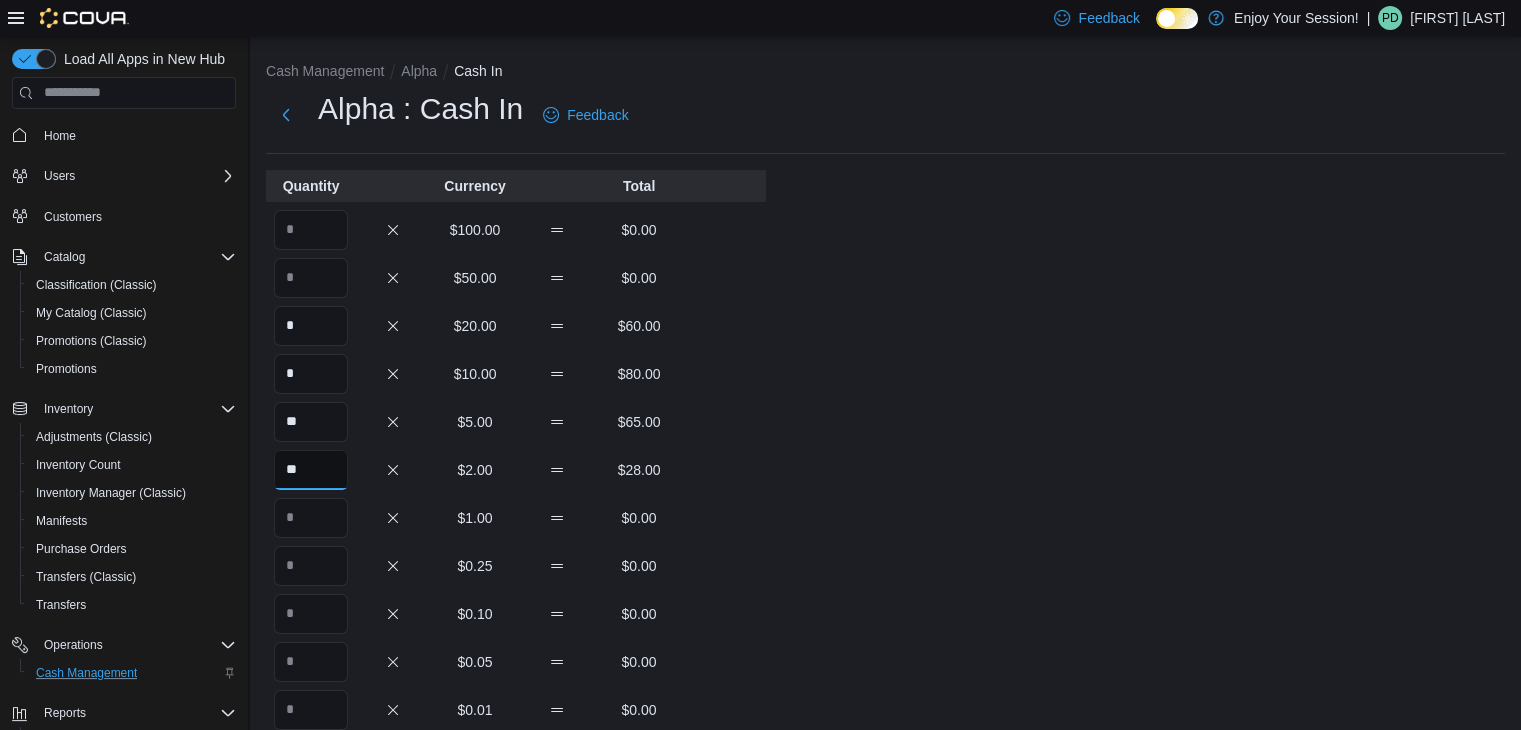 type on "**" 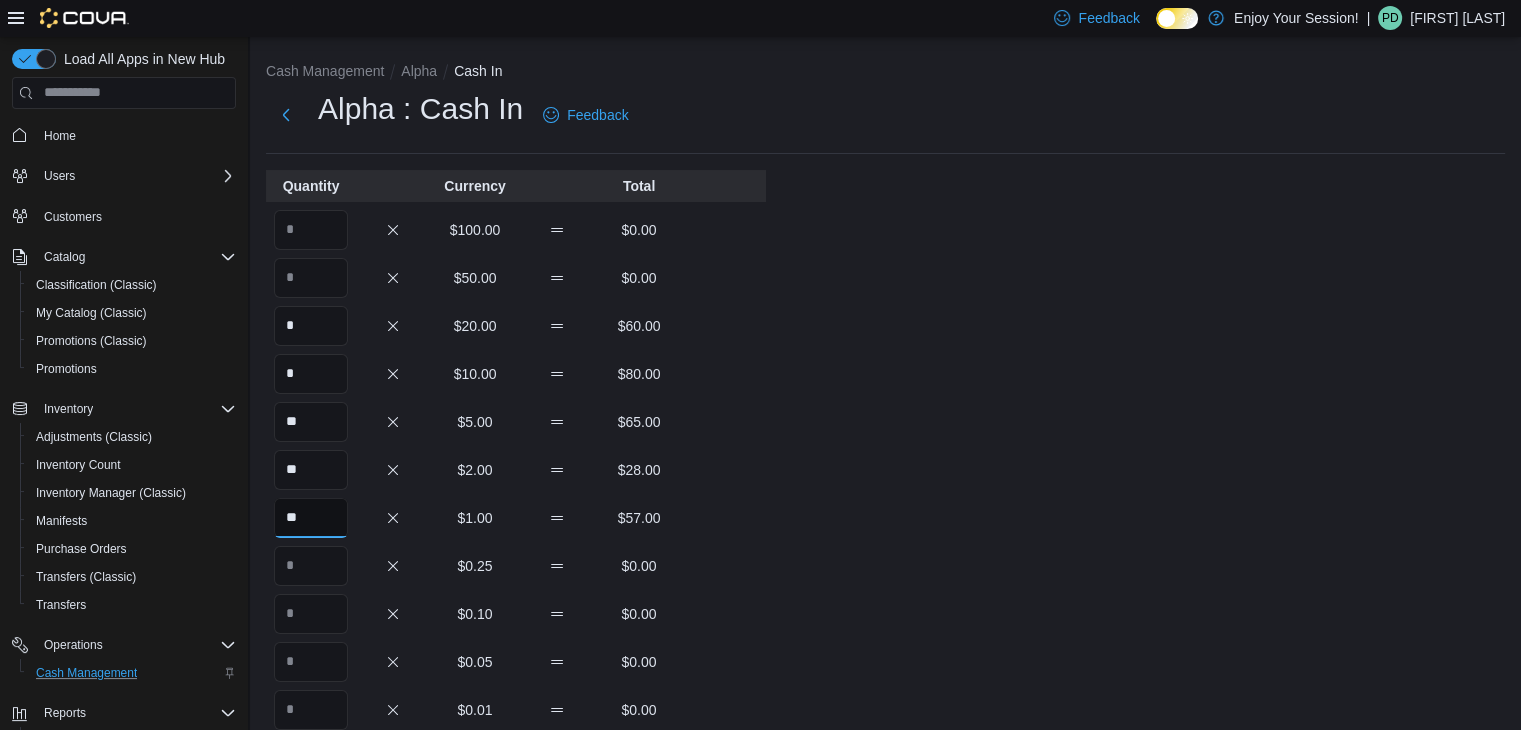 type on "**" 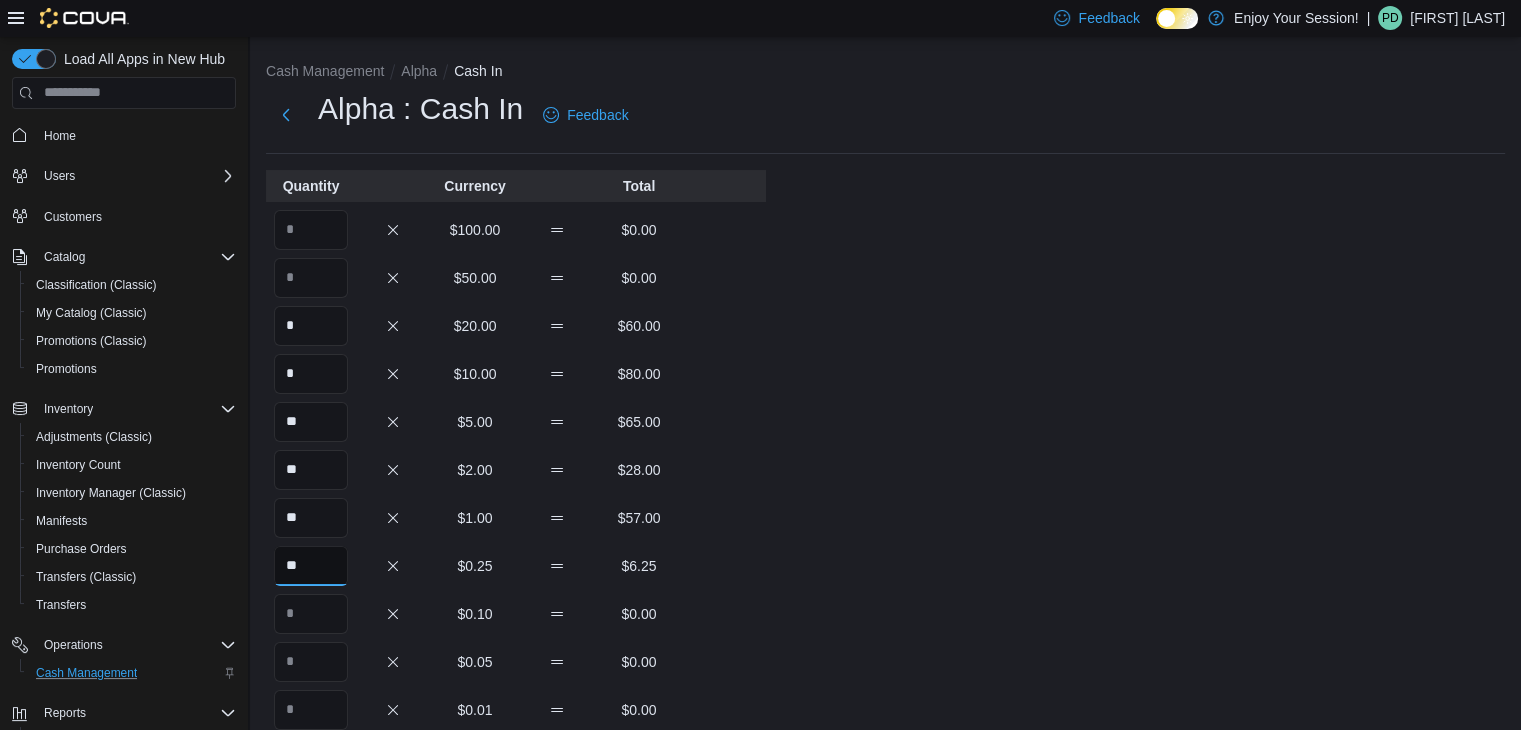 type on "**" 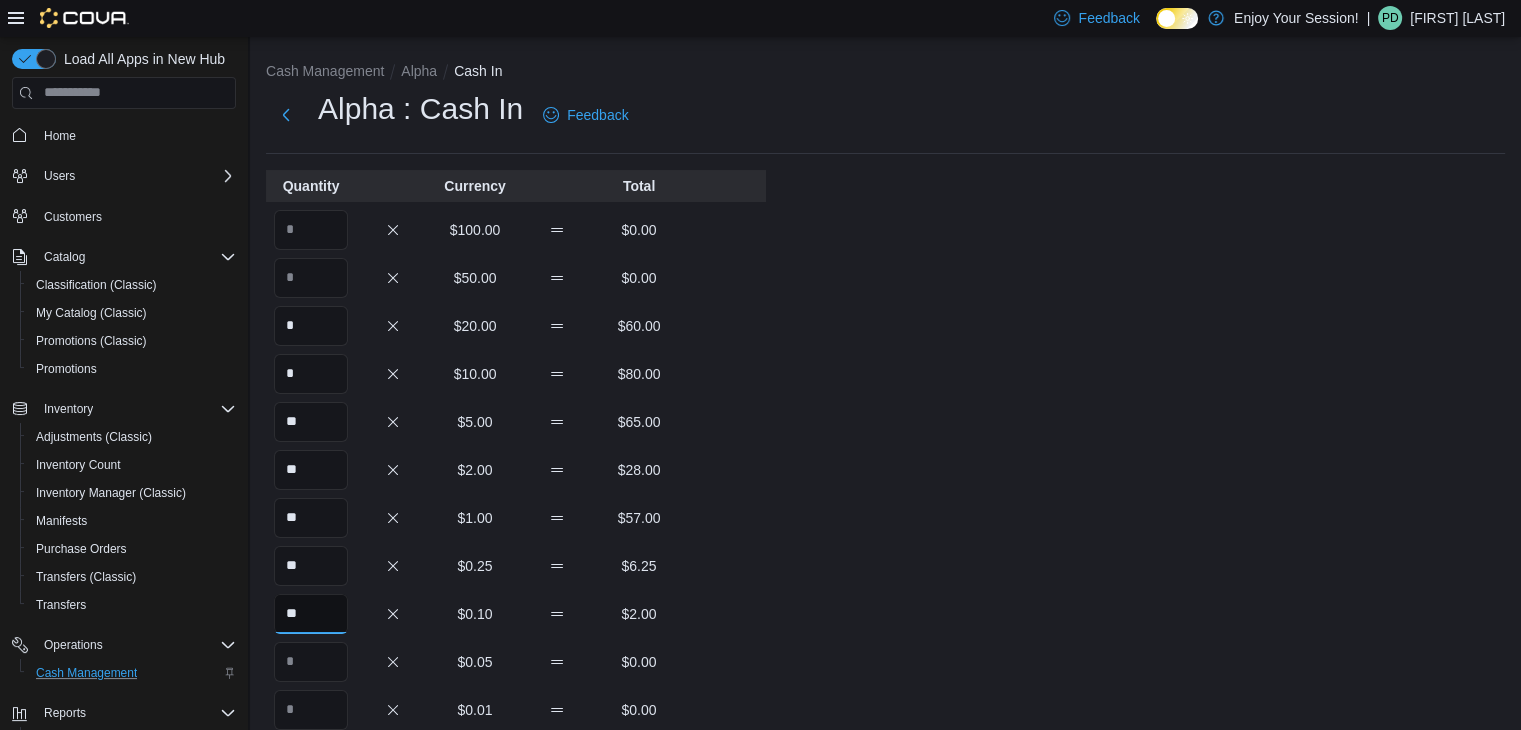 type on "**" 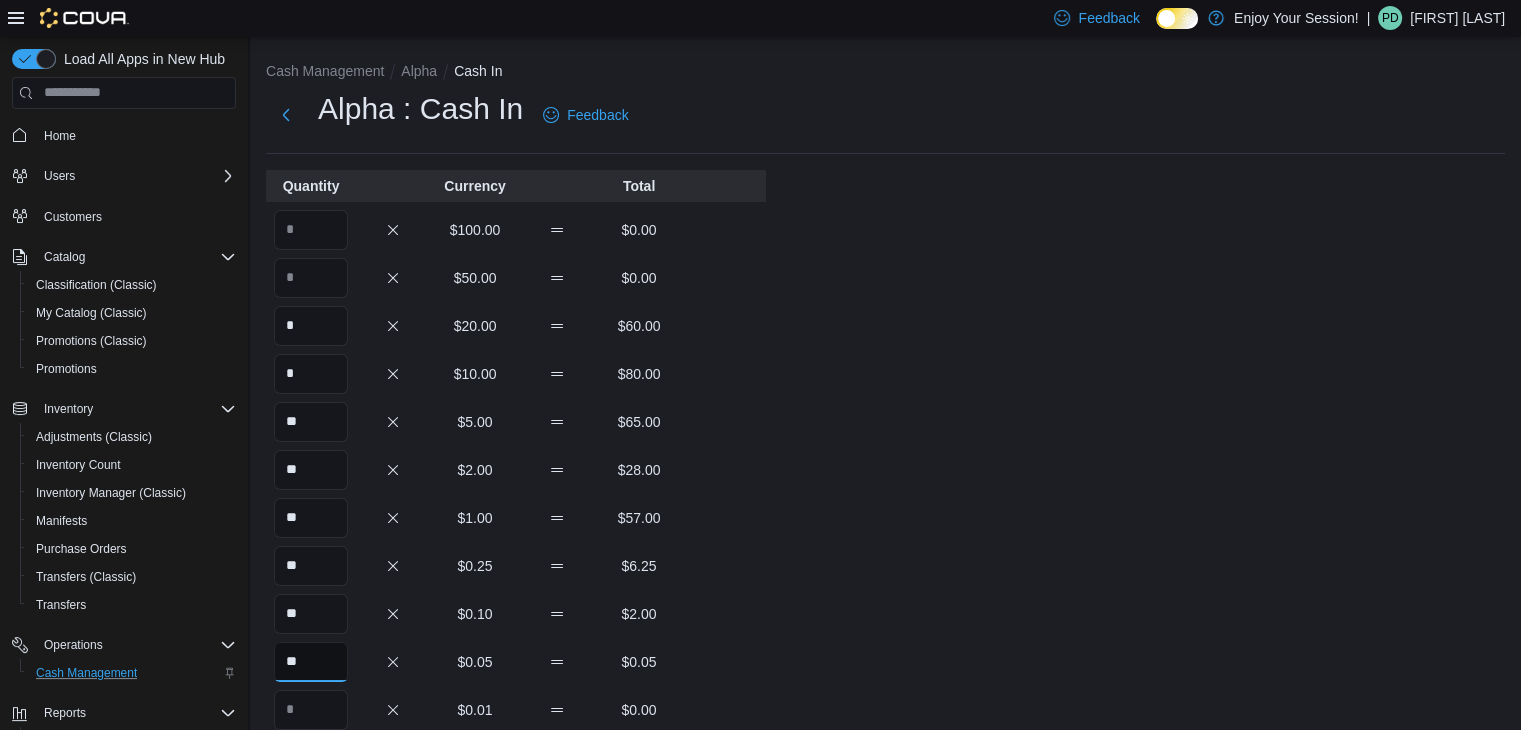 type on "**" 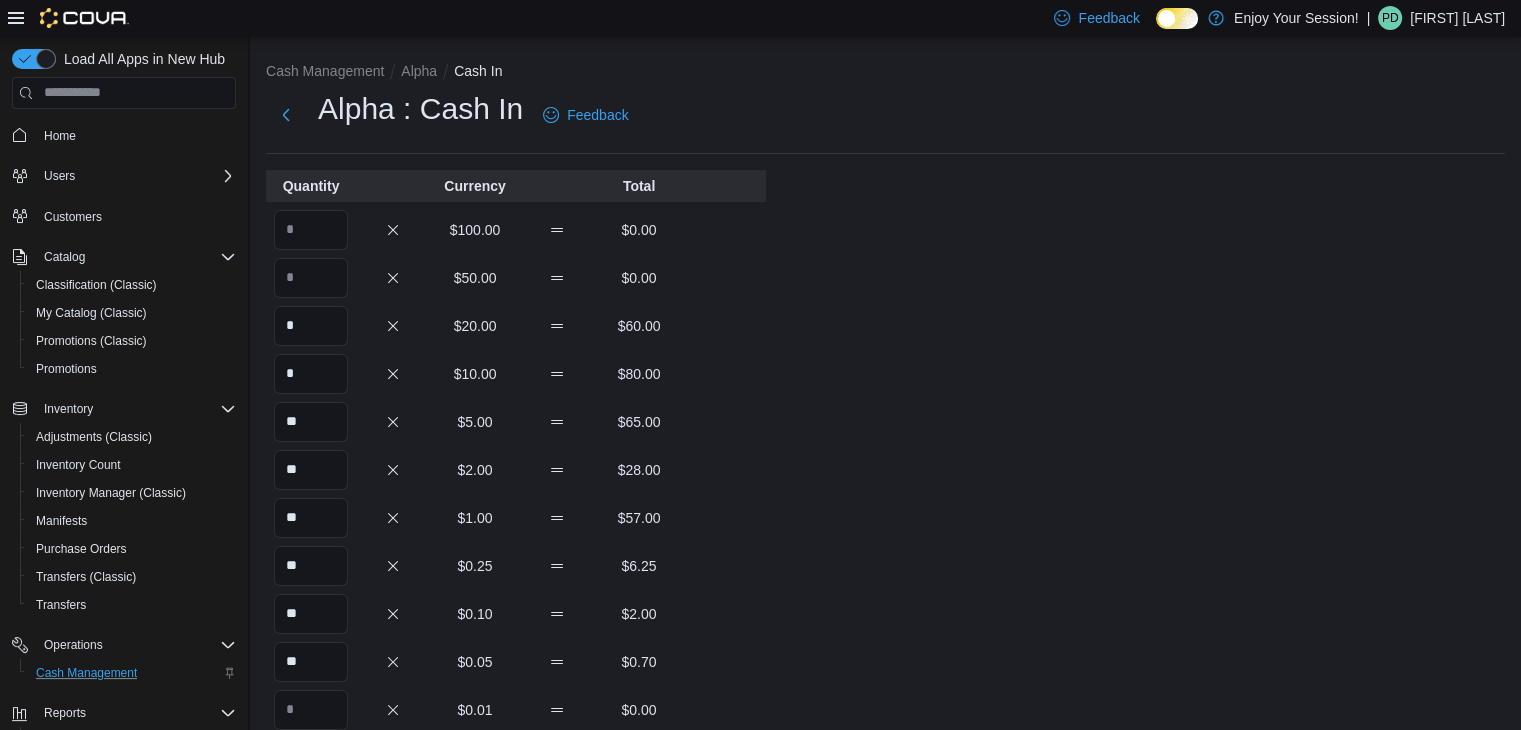 scroll, scrollTop: 350, scrollLeft: 0, axis: vertical 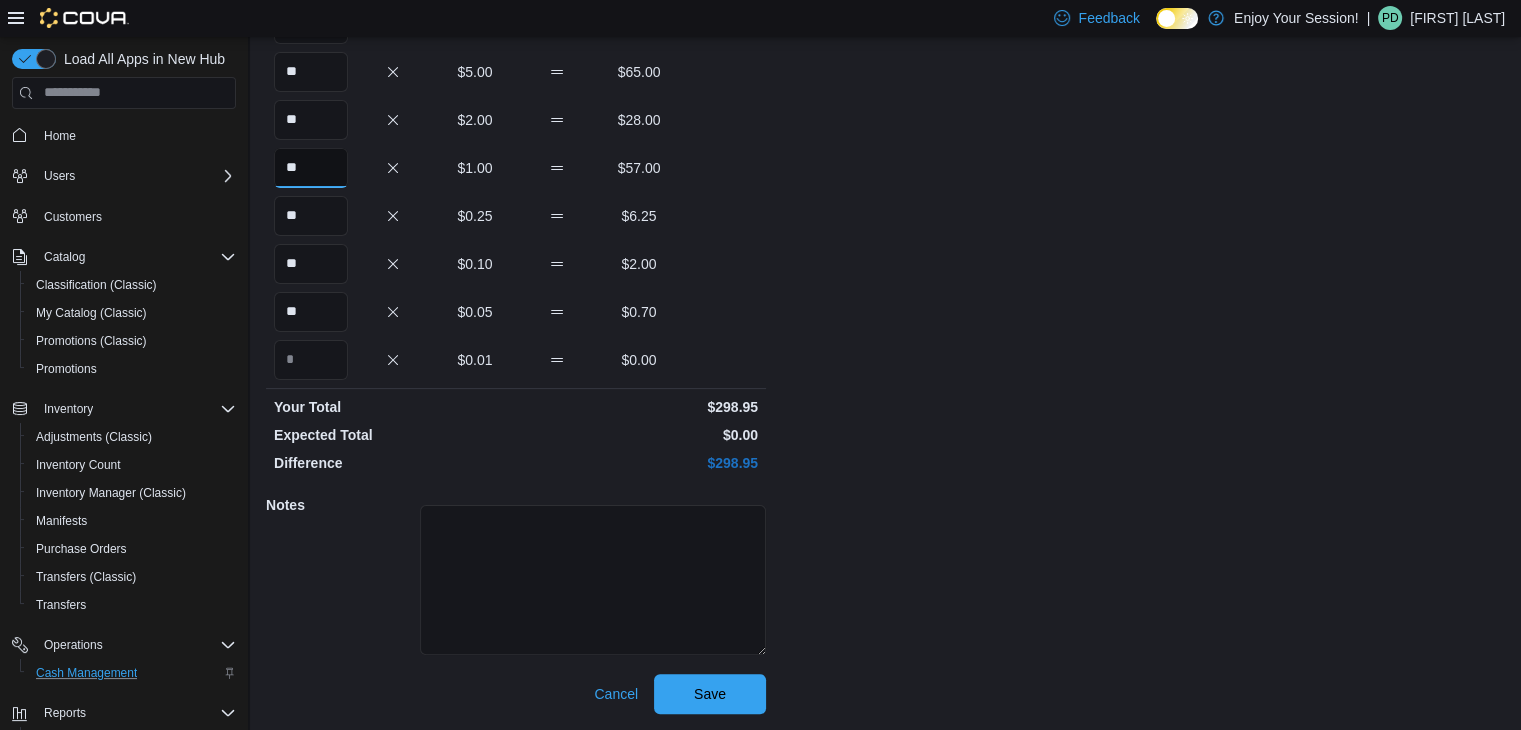 click on "**" at bounding box center (311, 168) 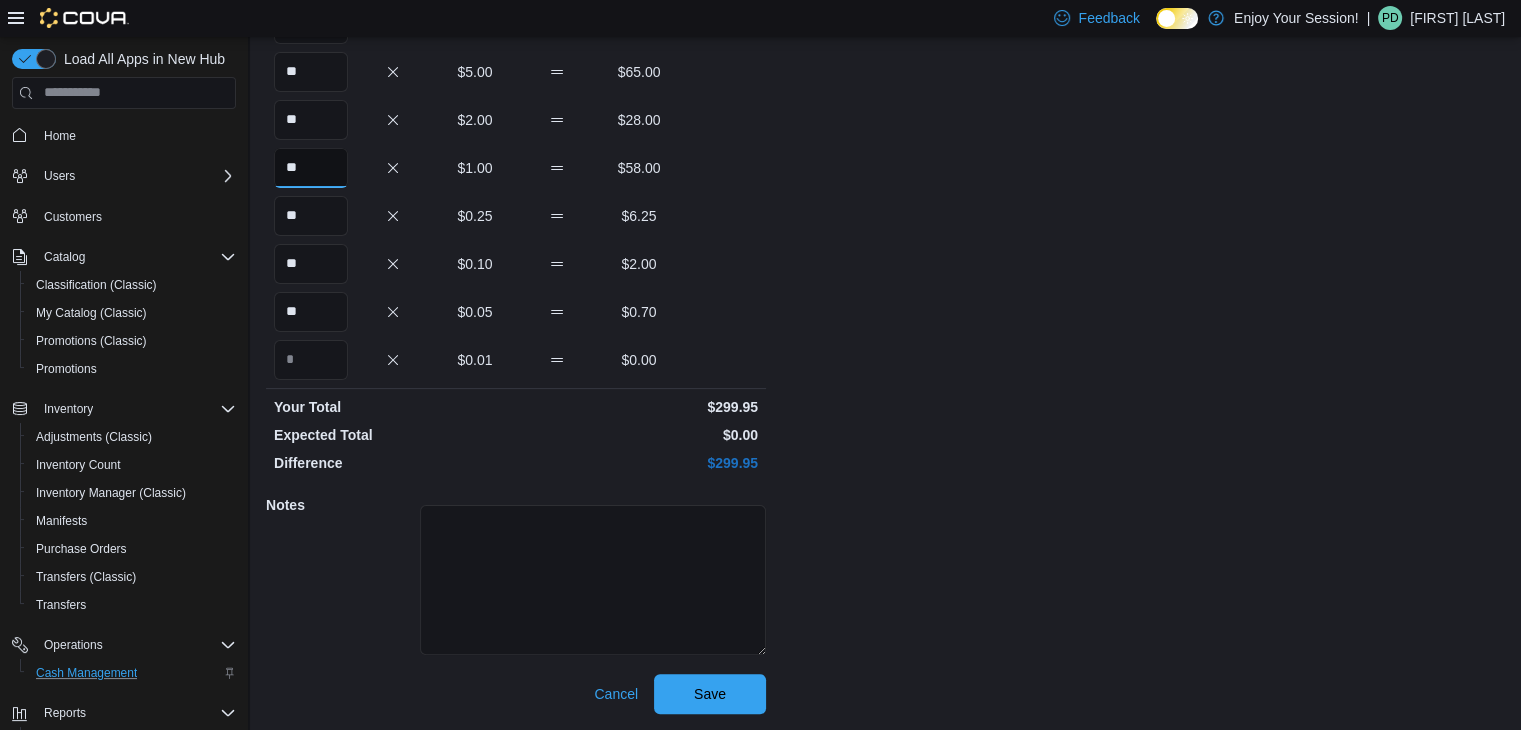 type on "**" 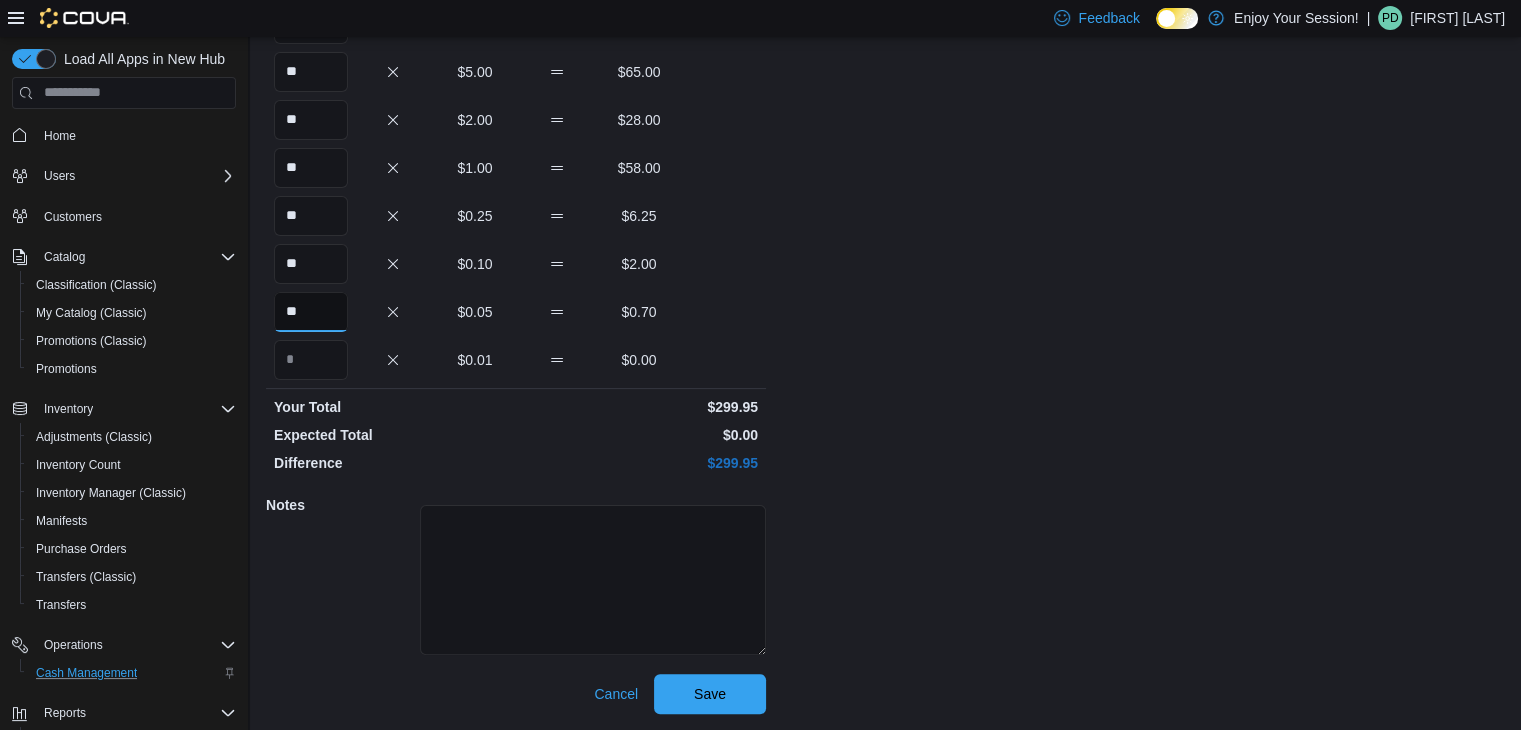 click on "**" at bounding box center [311, 312] 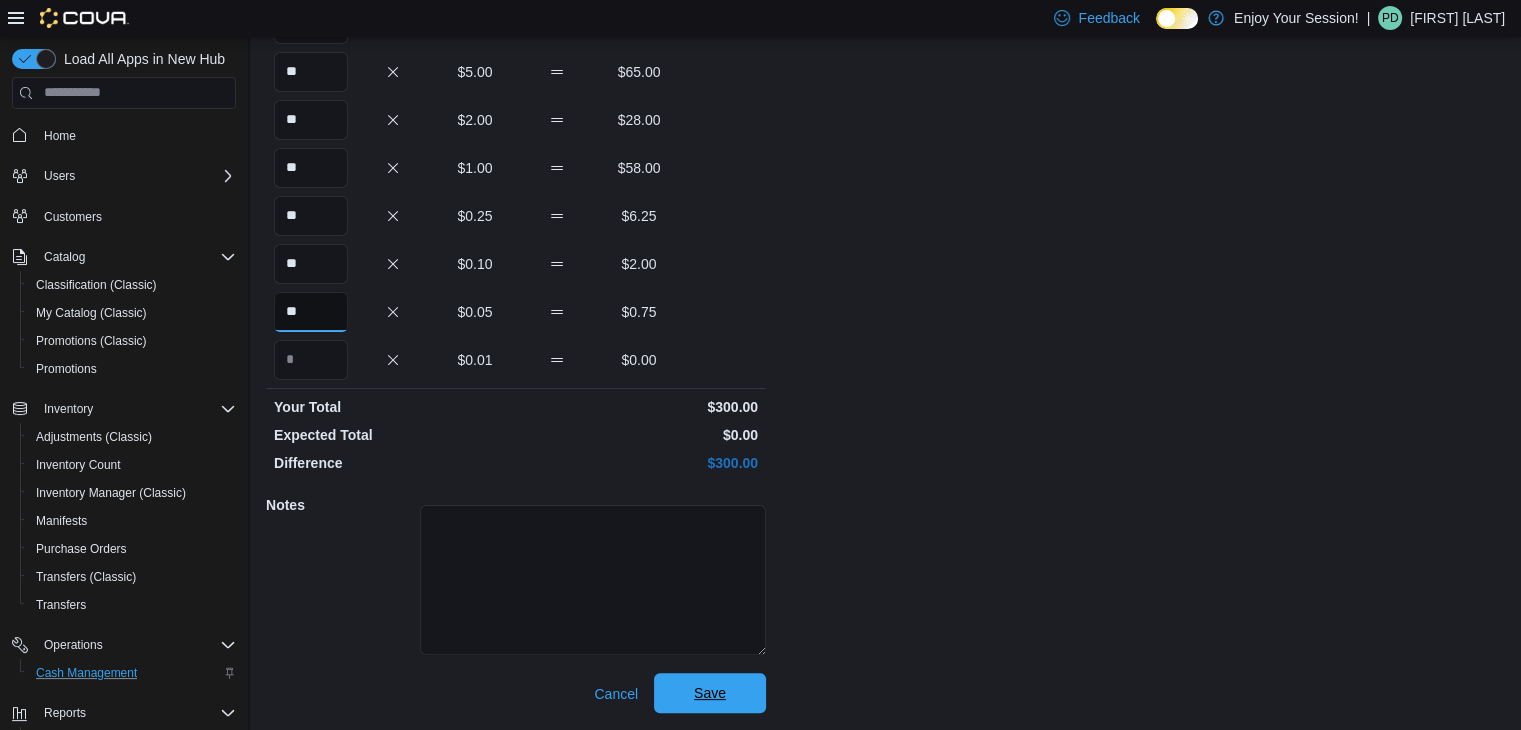 type on "**" 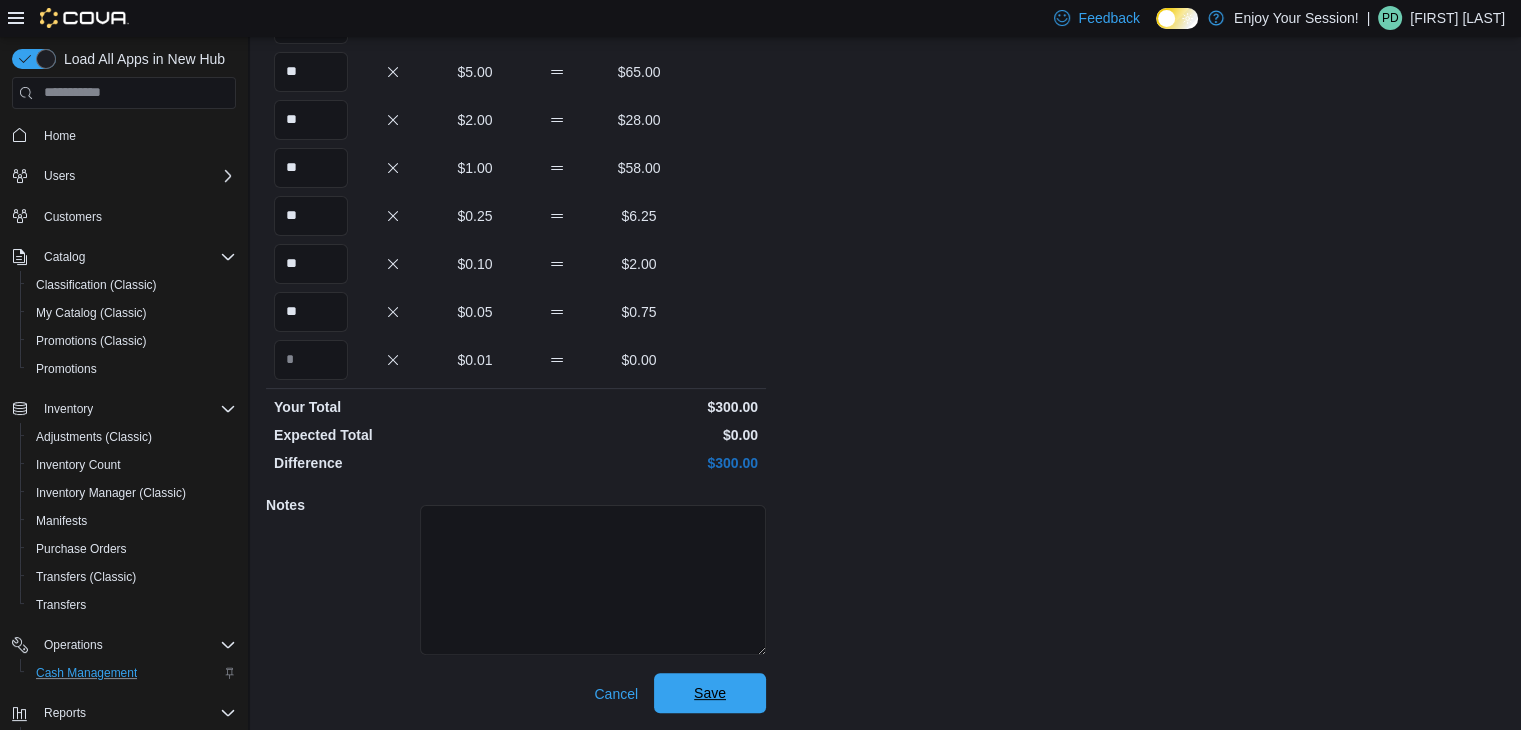 click on "Save" at bounding box center [710, 693] 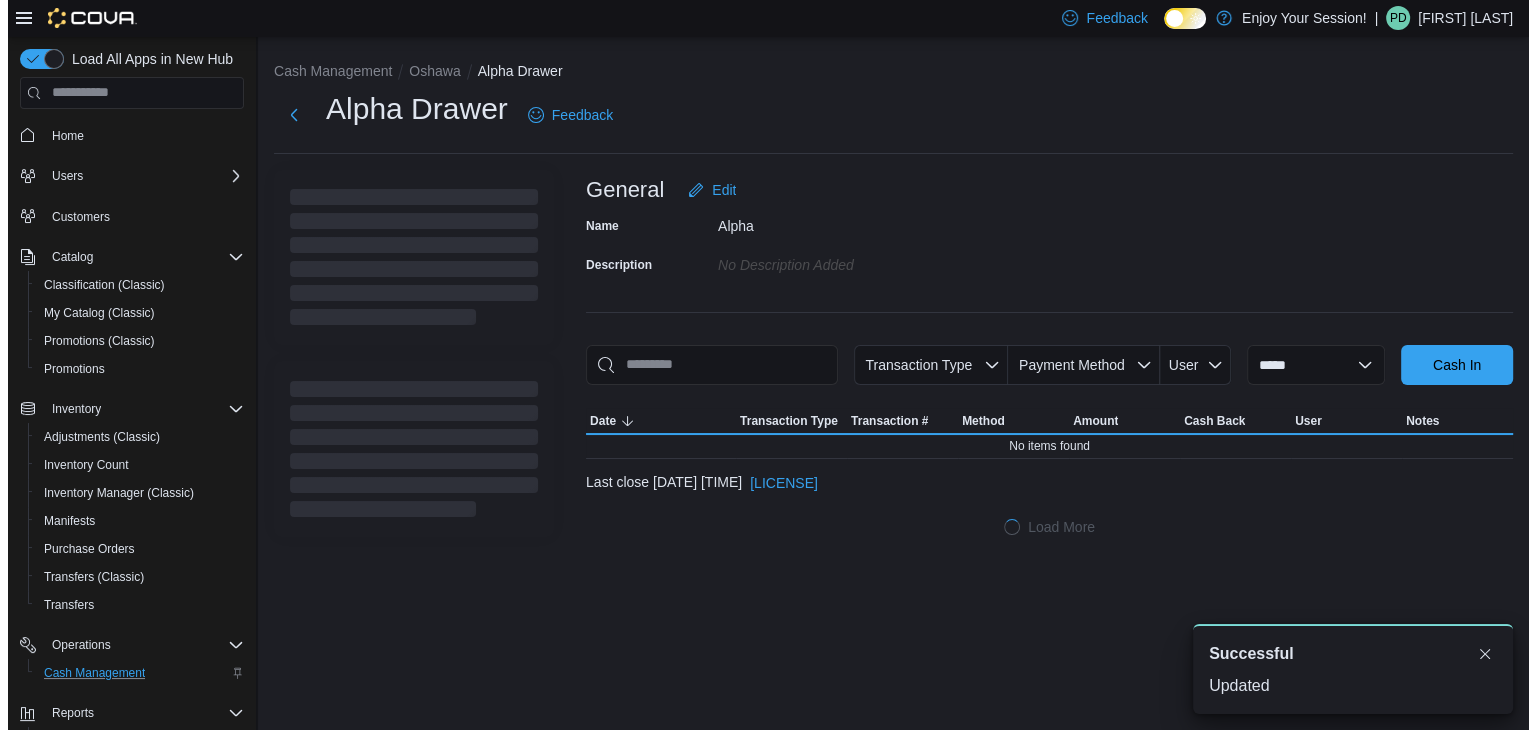 scroll, scrollTop: 0, scrollLeft: 0, axis: both 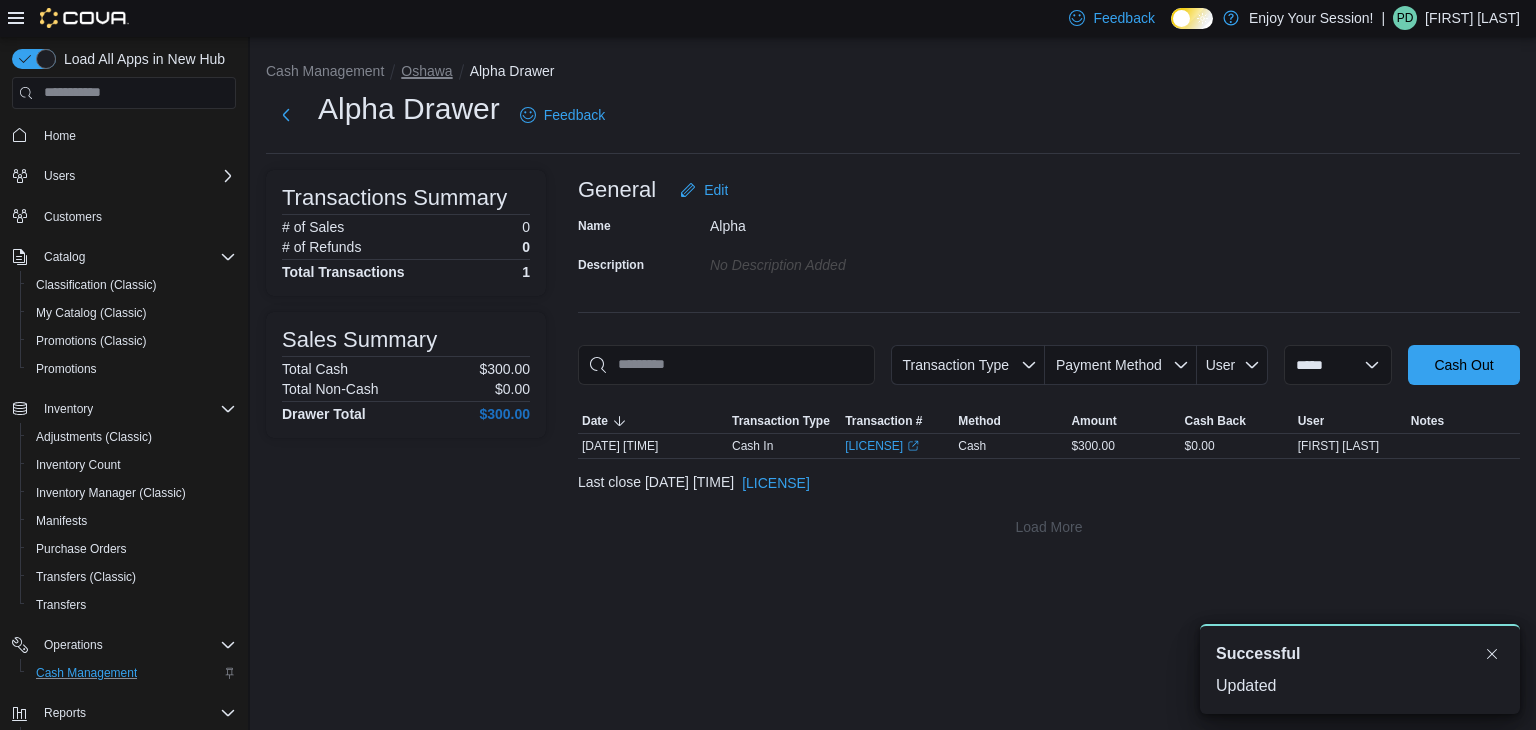 click on "Oshawa" at bounding box center (426, 71) 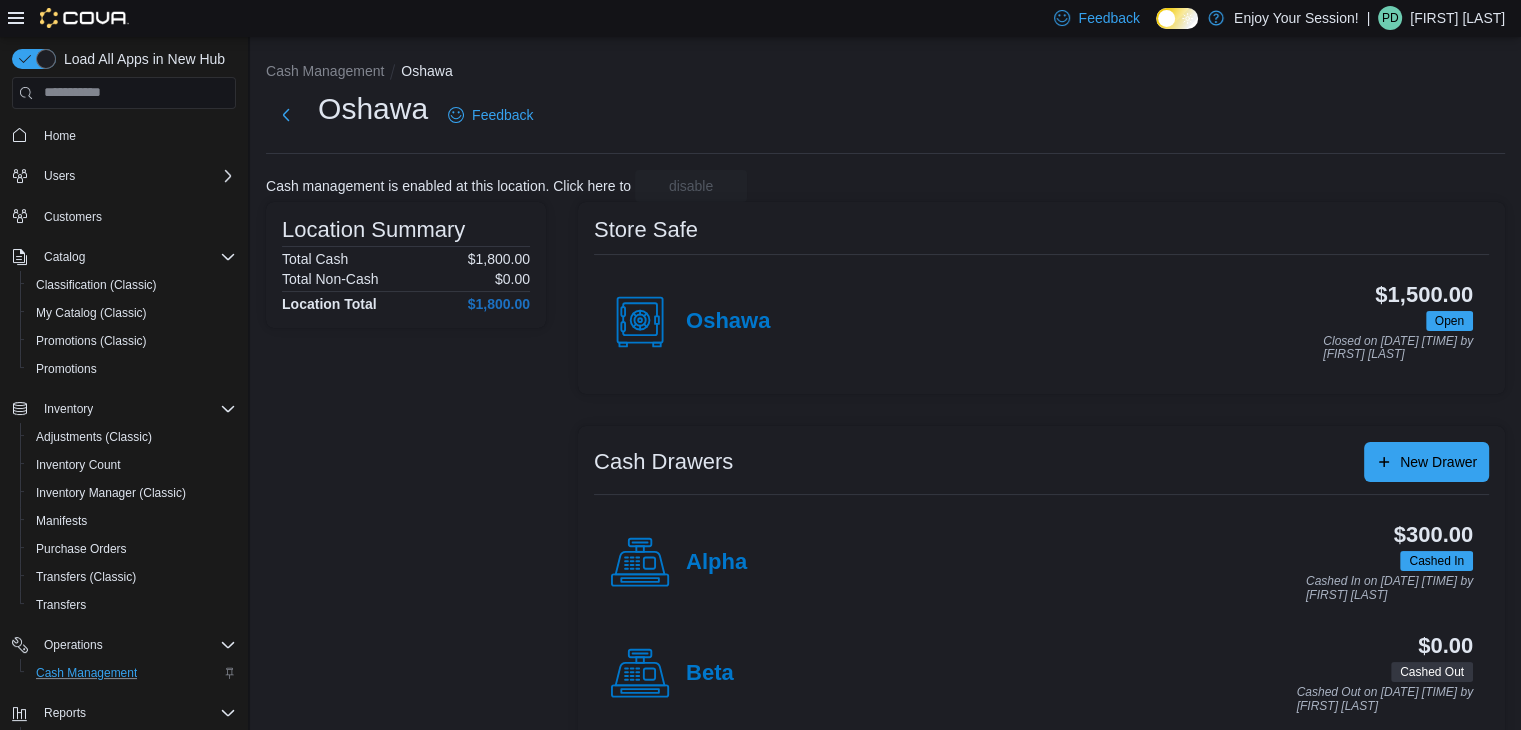 click on "Beta" at bounding box center [672, 674] 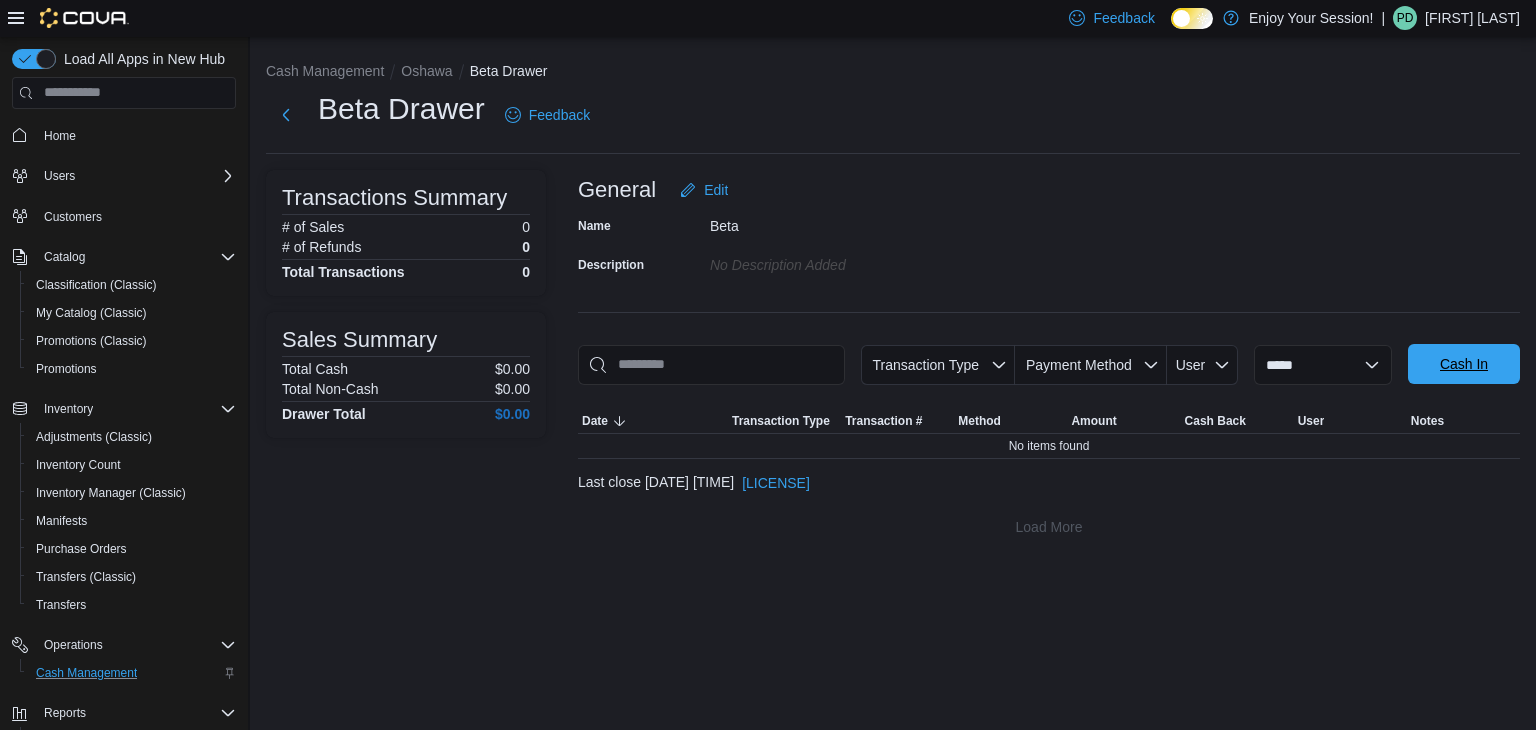 click on "Cash In" at bounding box center (1464, 364) 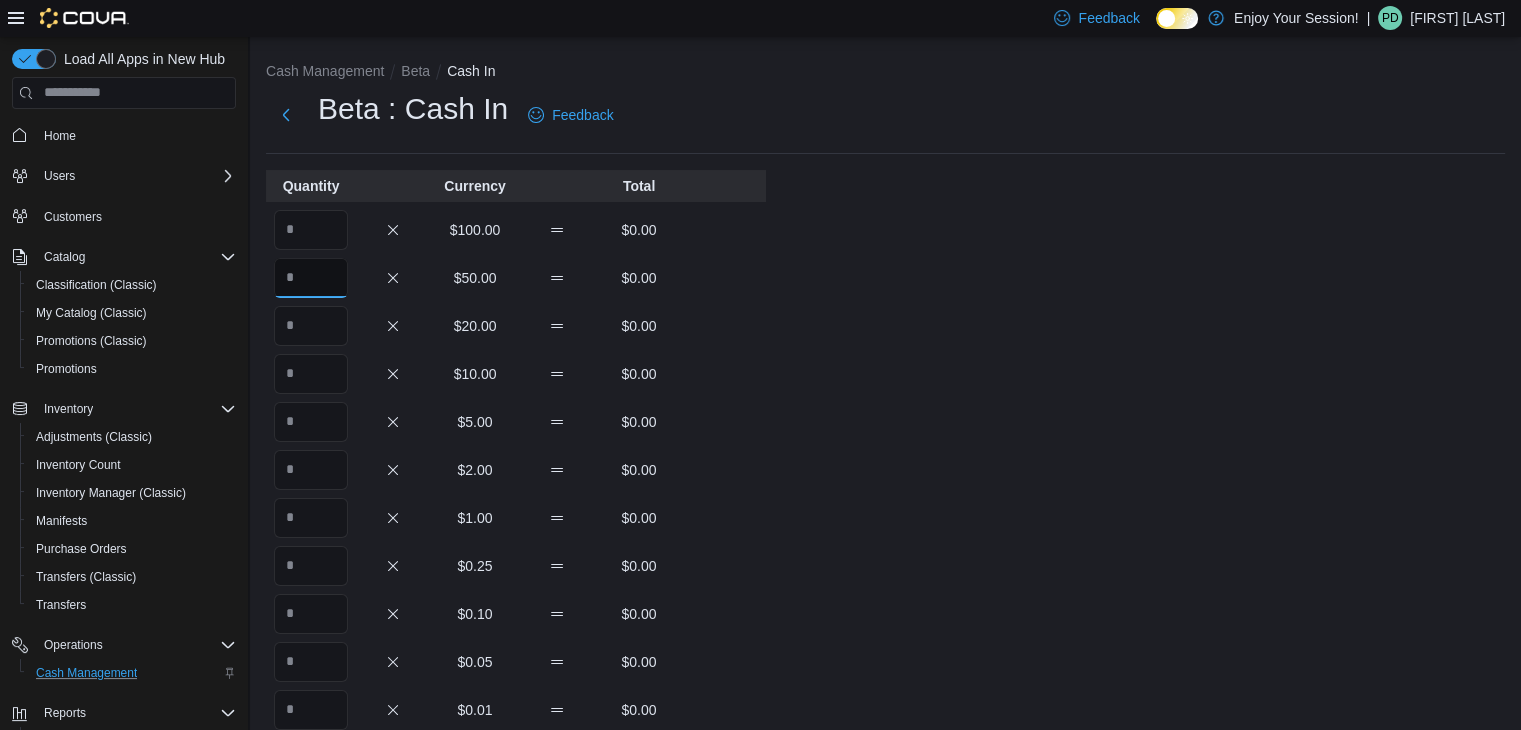 click at bounding box center (311, 278) 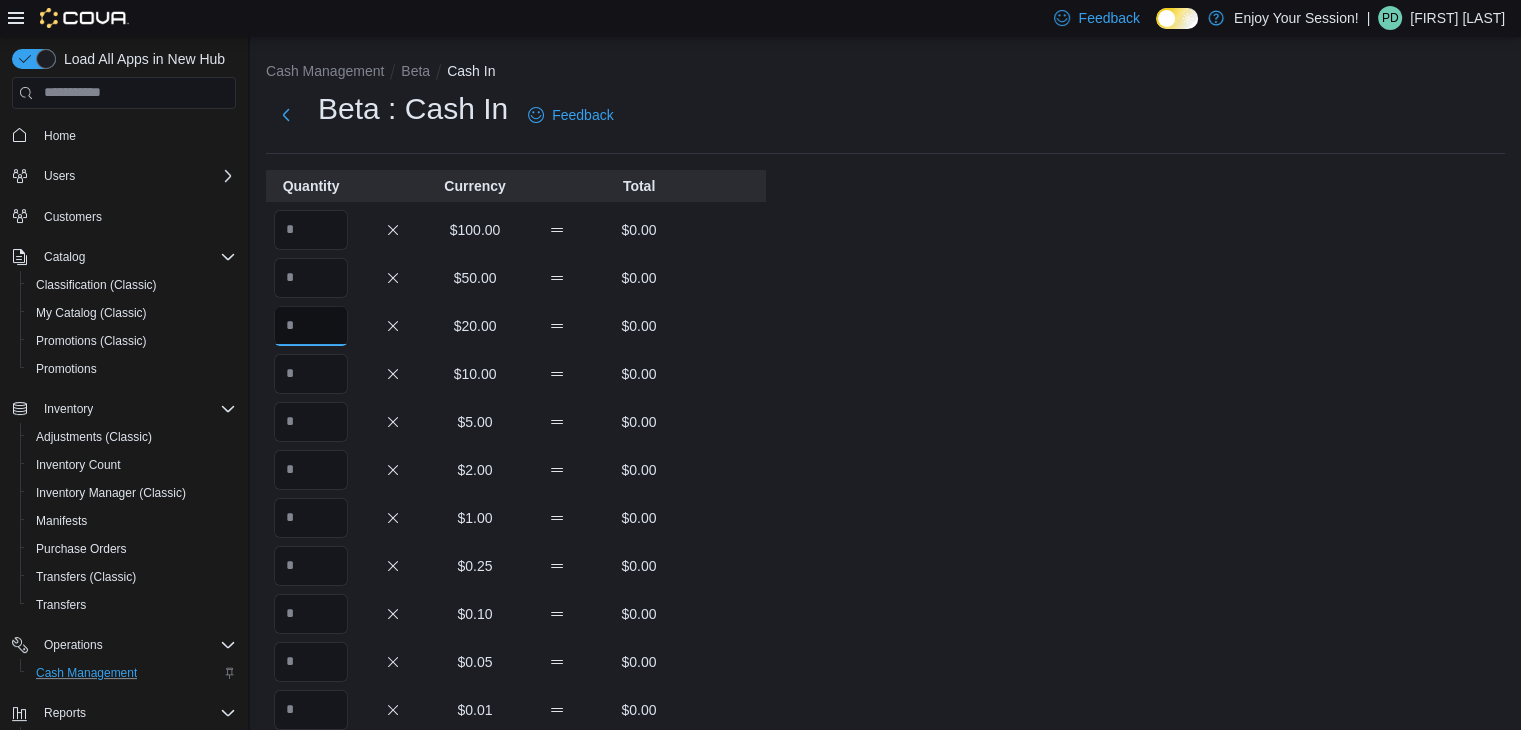 click at bounding box center [311, 326] 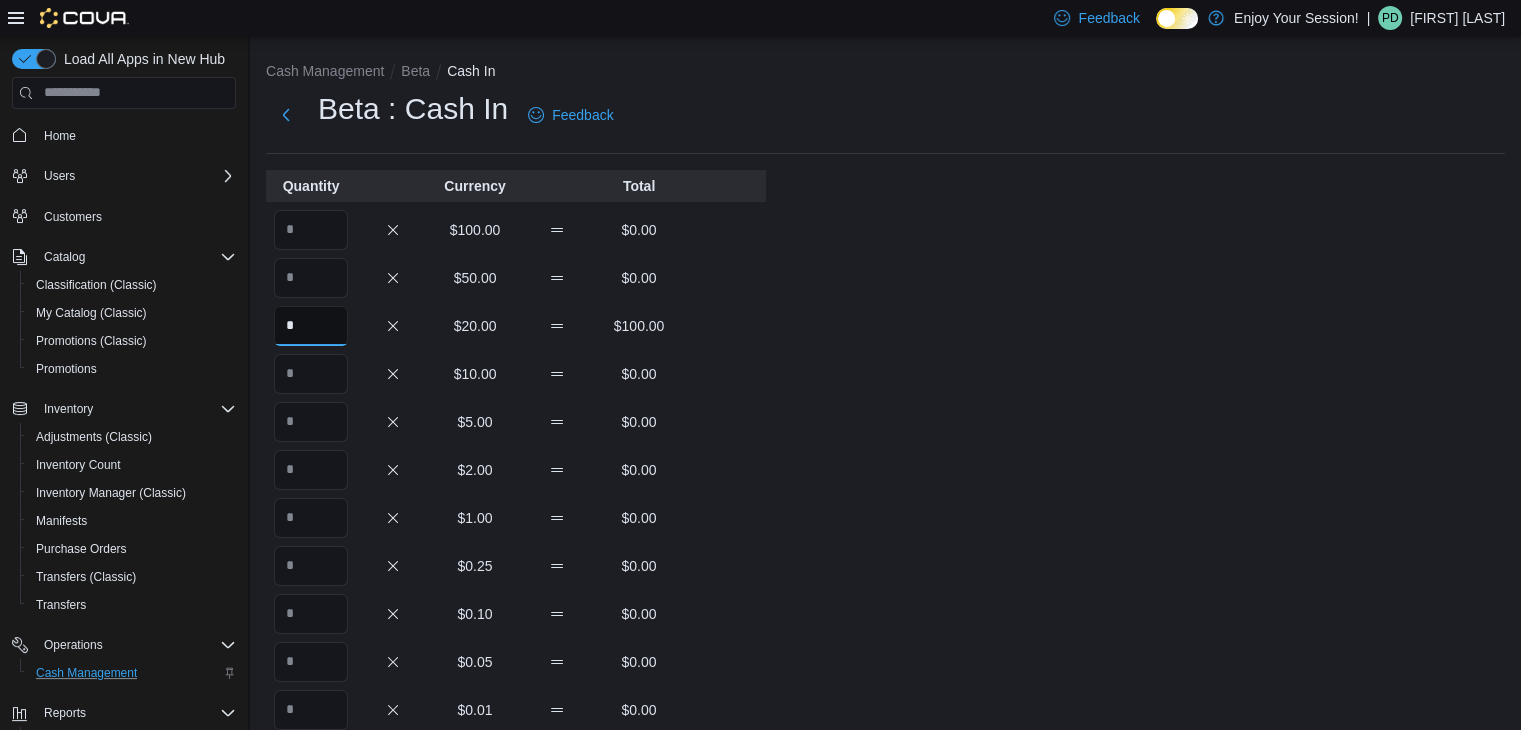 type on "*" 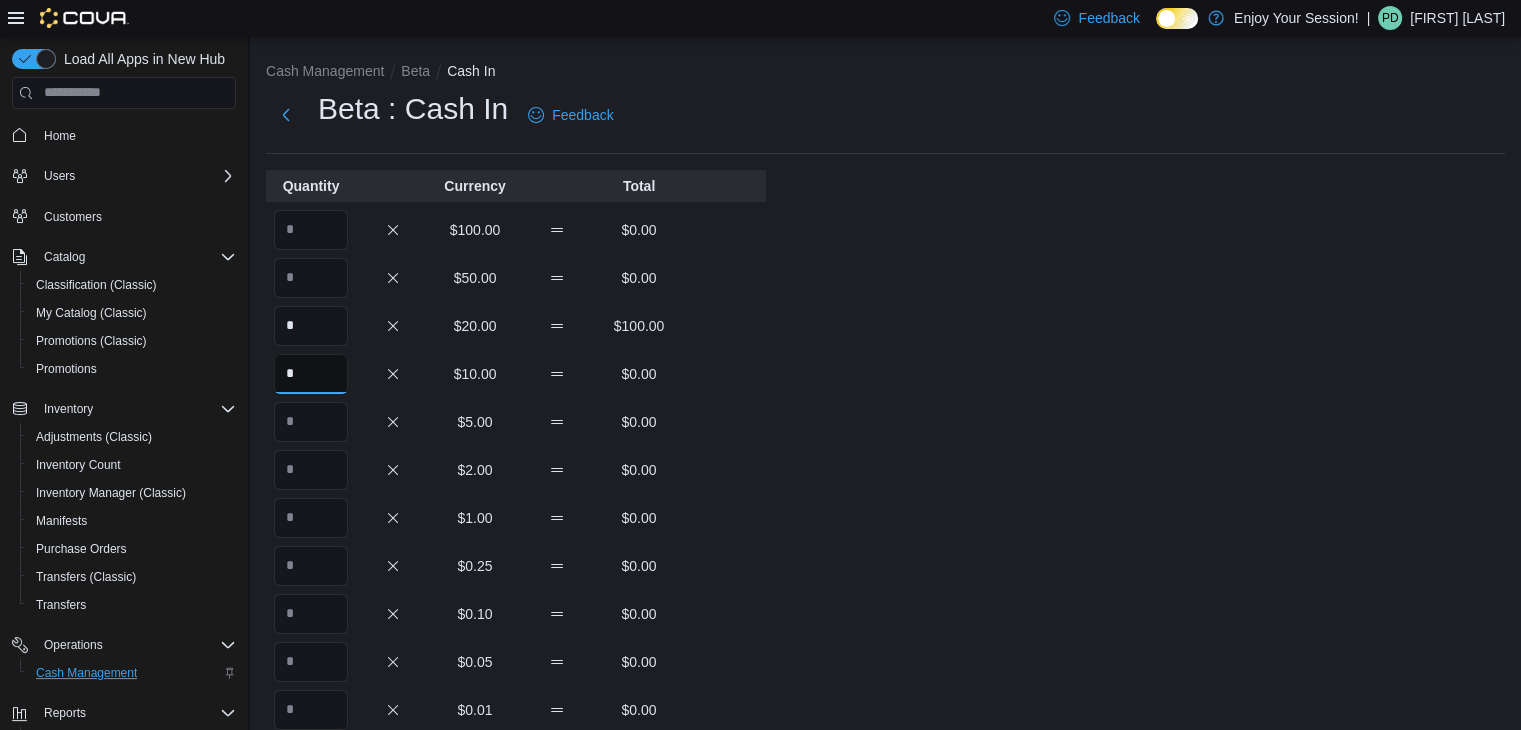 type on "*" 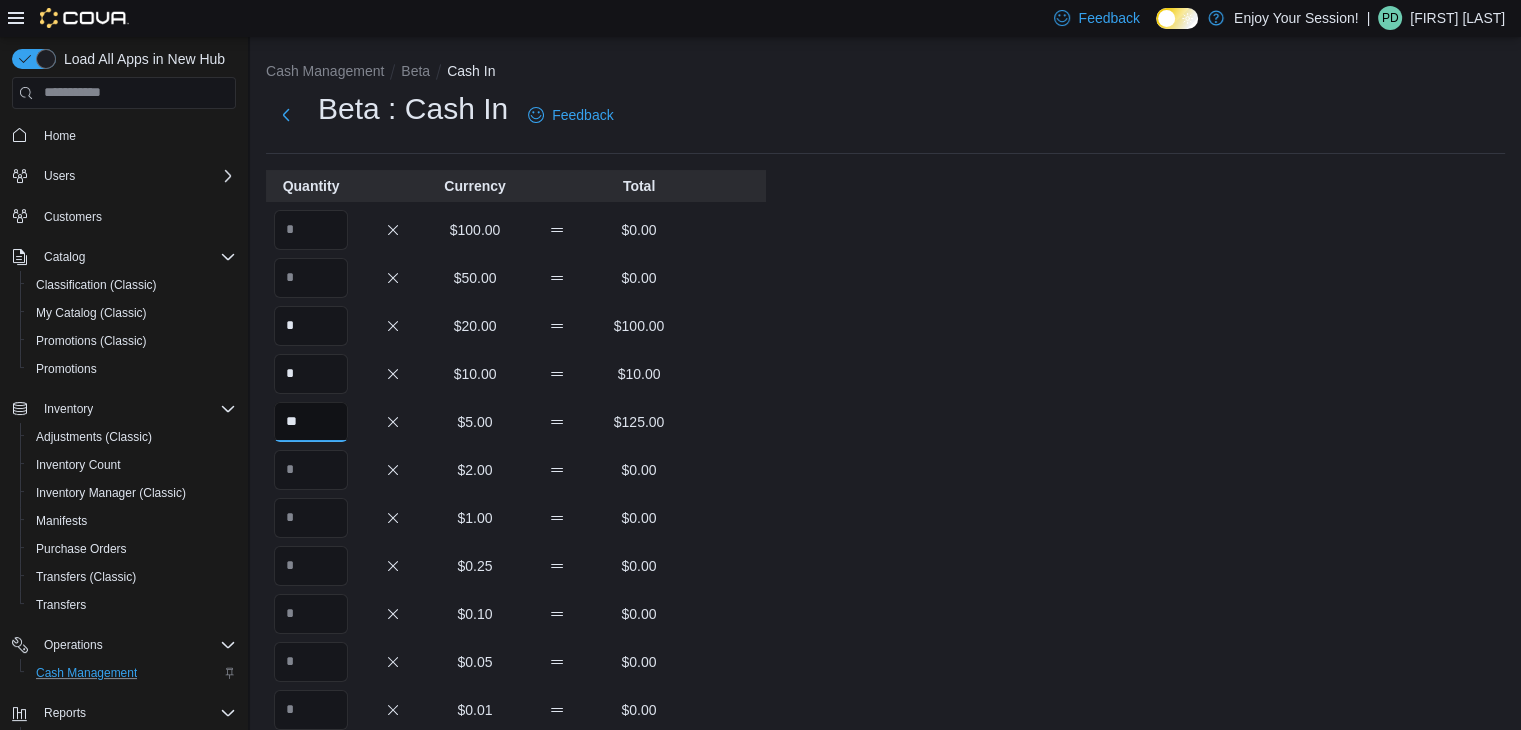 type on "**" 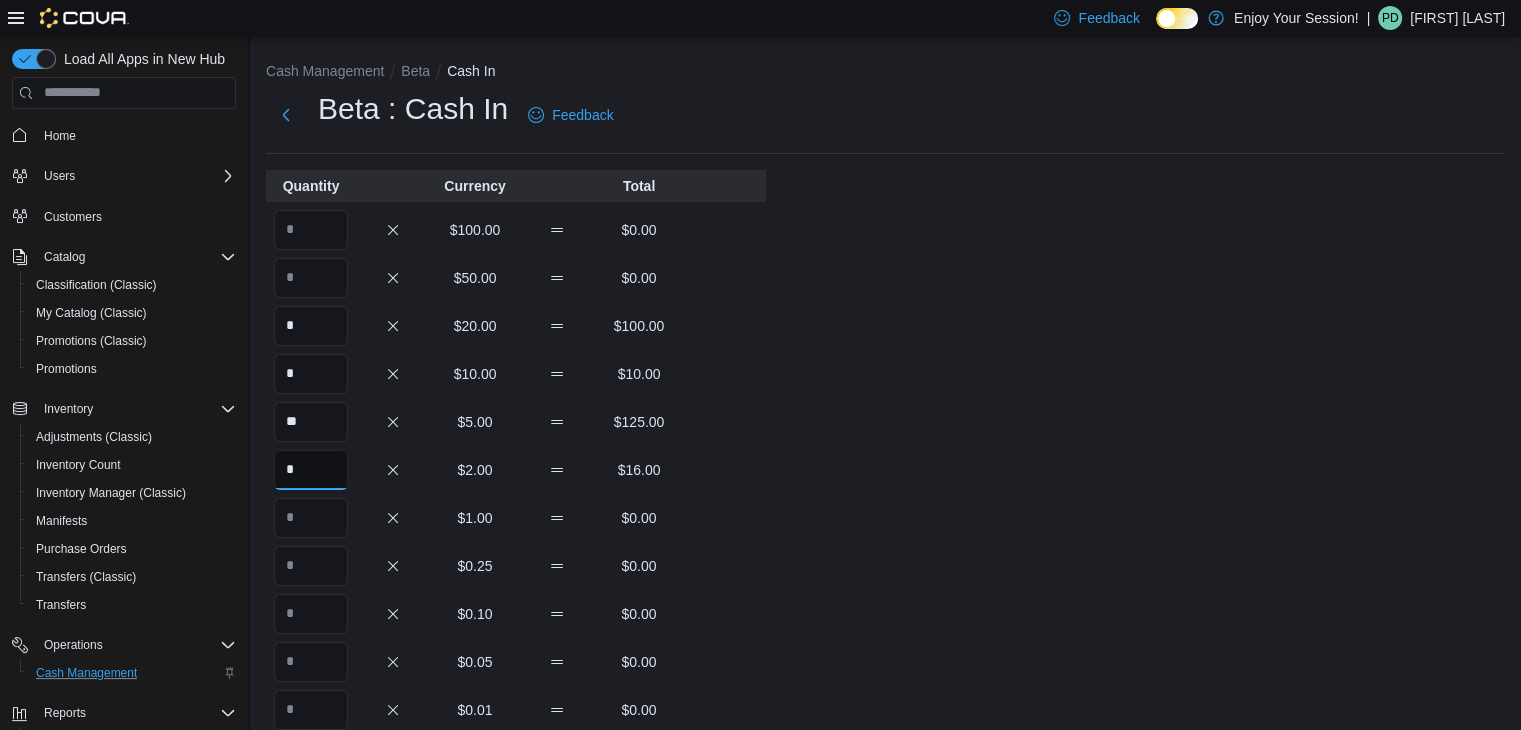 type on "*" 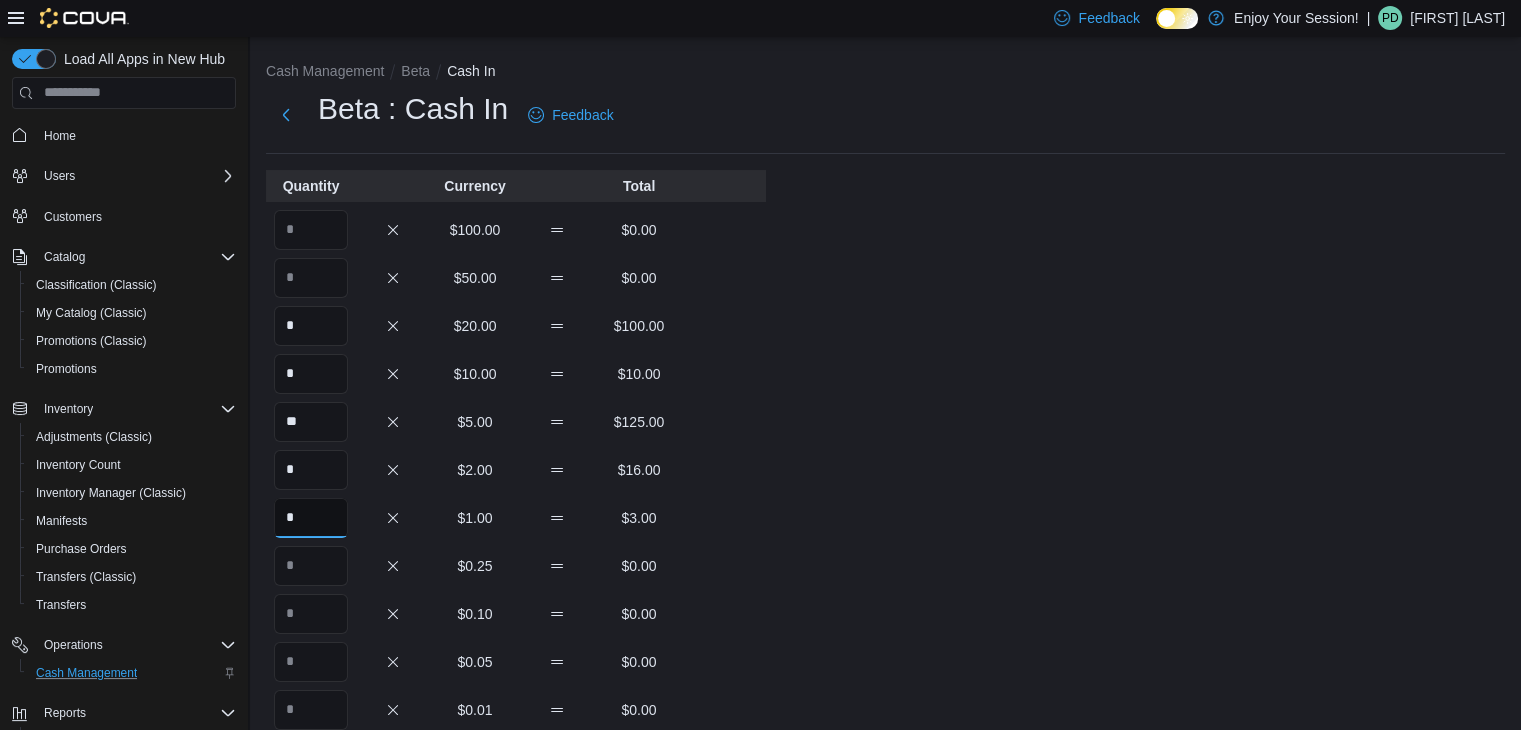 type on "*" 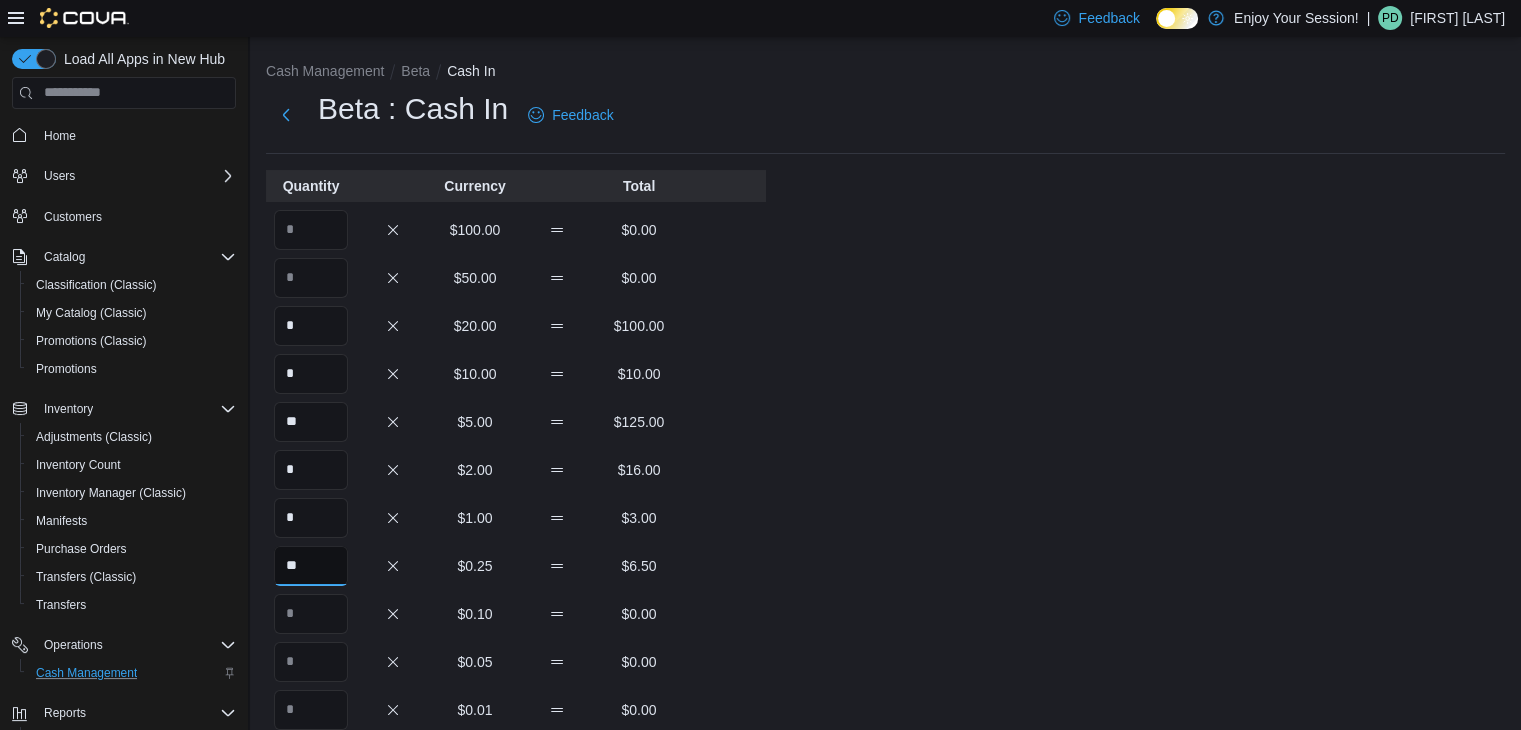 type on "**" 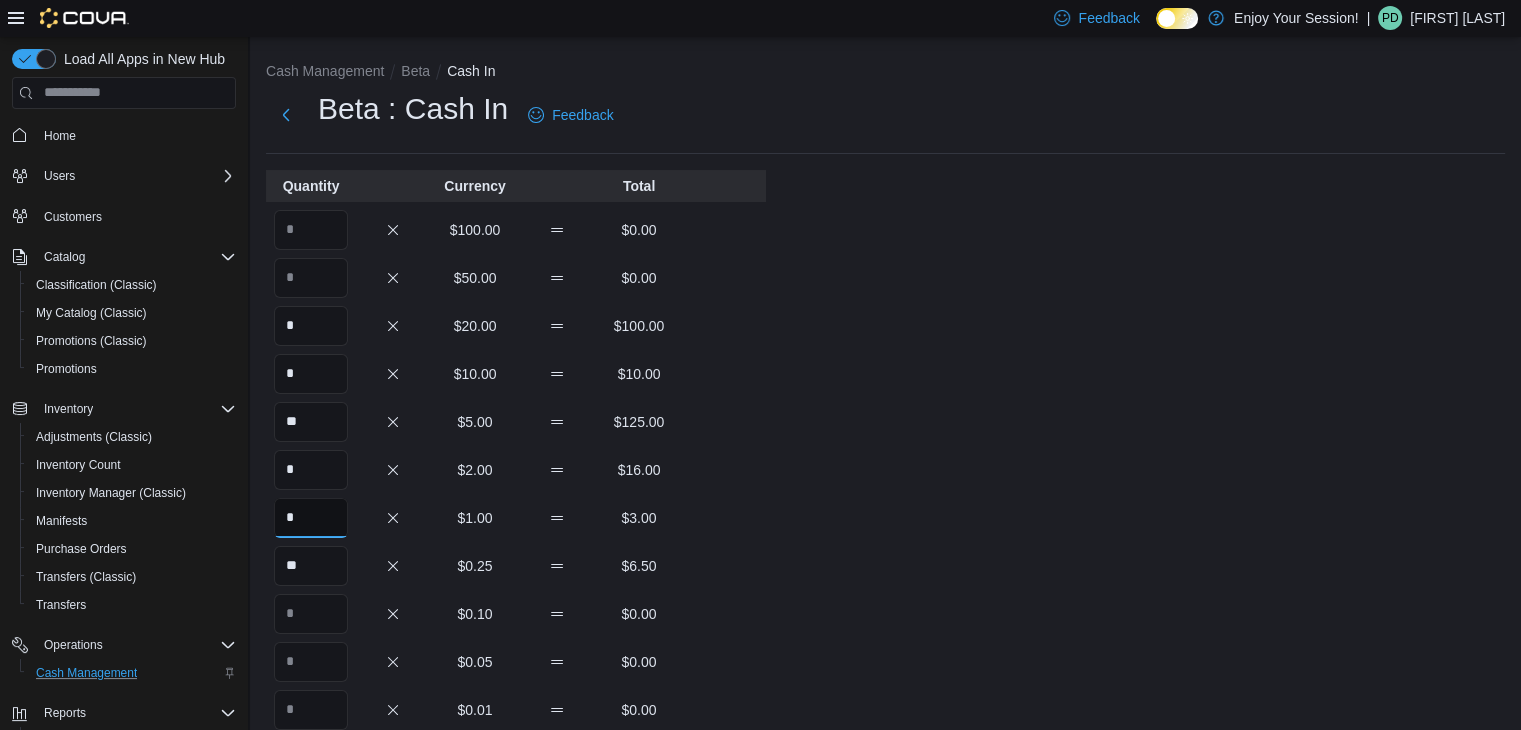 click on "*" at bounding box center (311, 518) 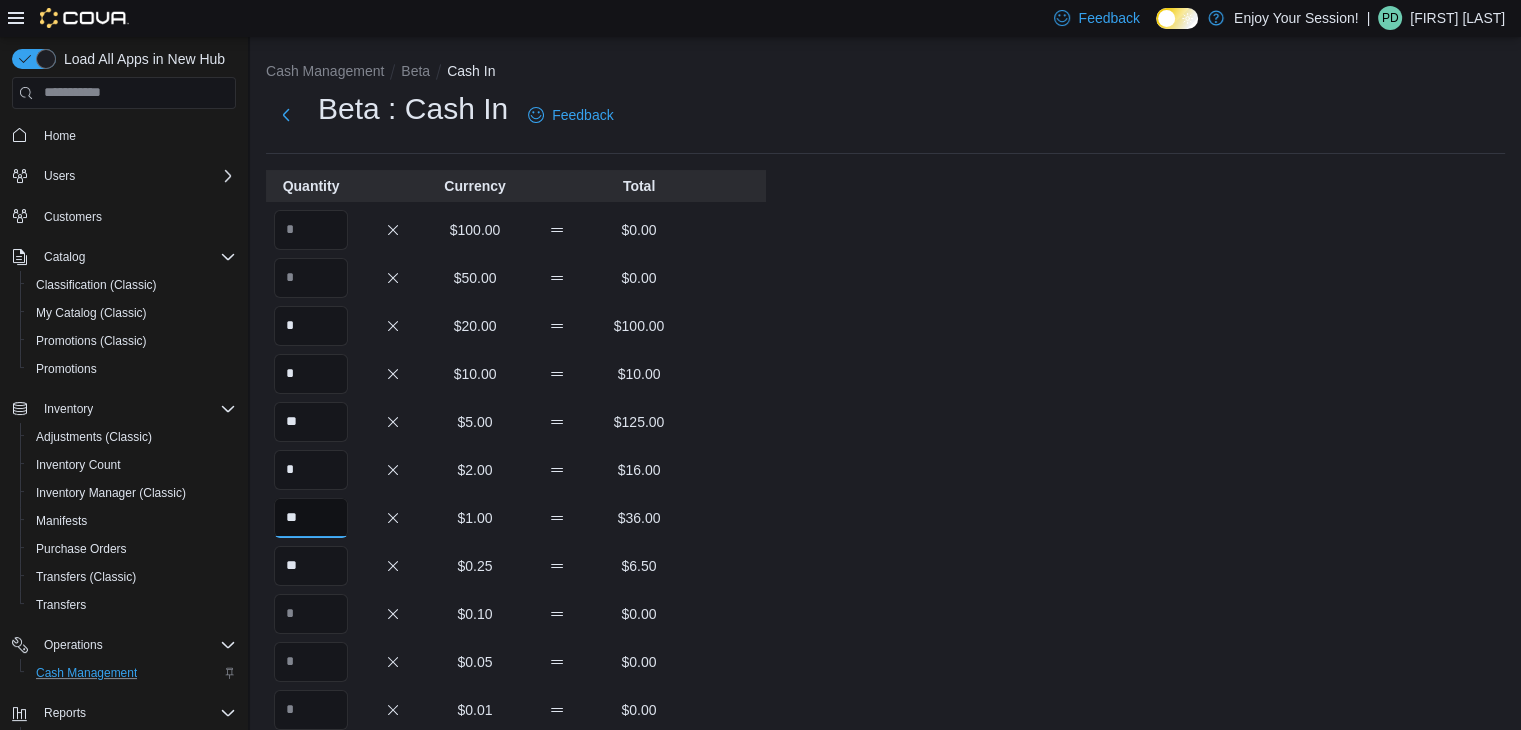 type on "**" 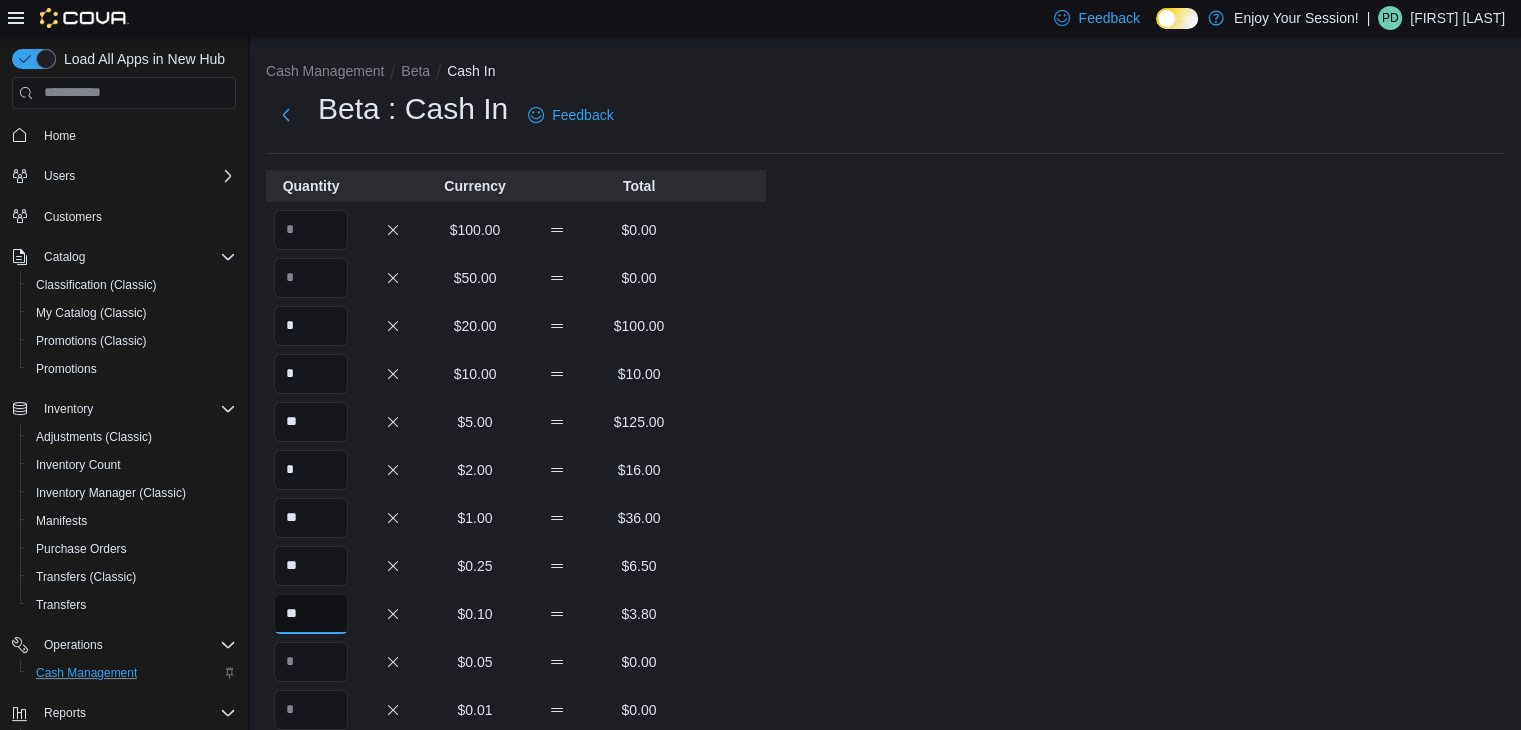 type on "**" 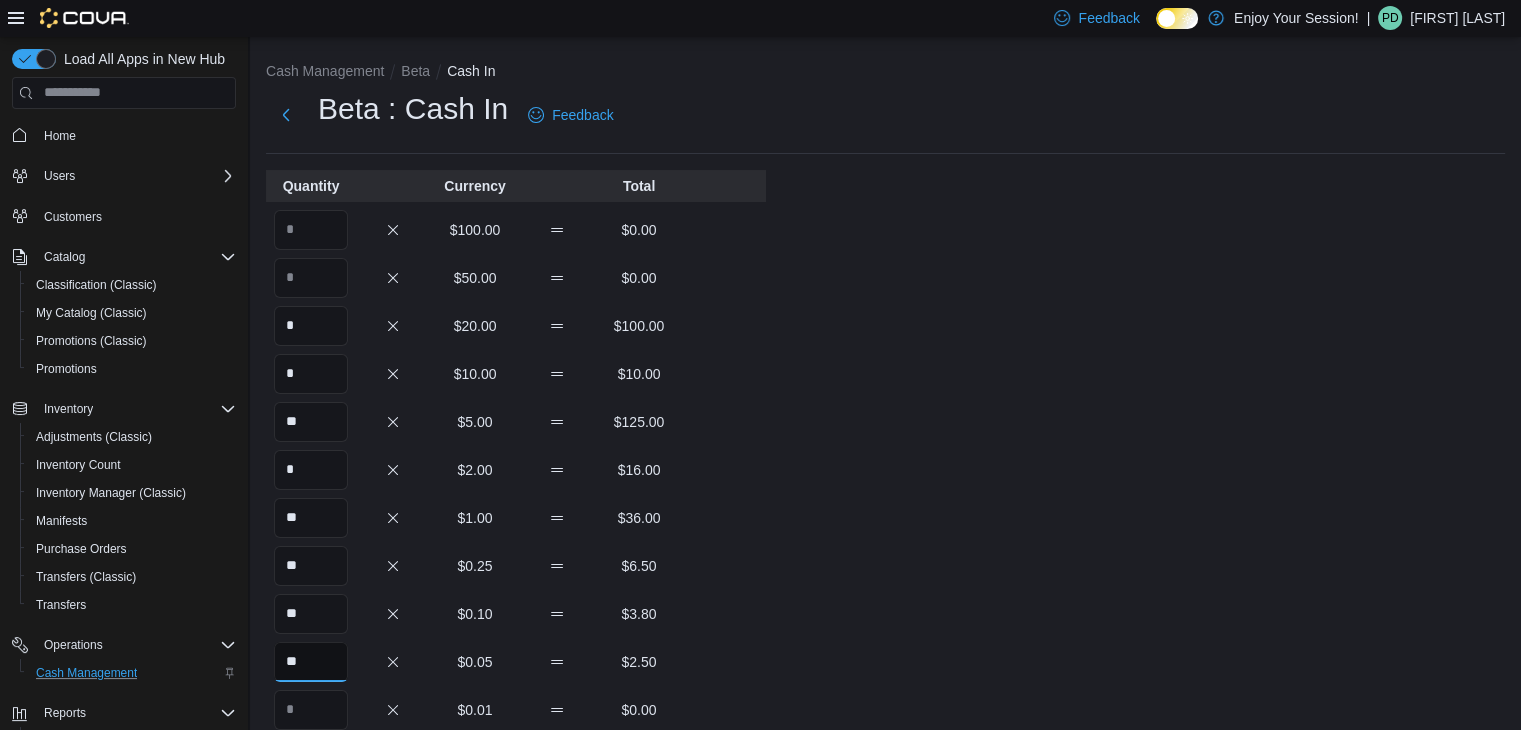type on "**" 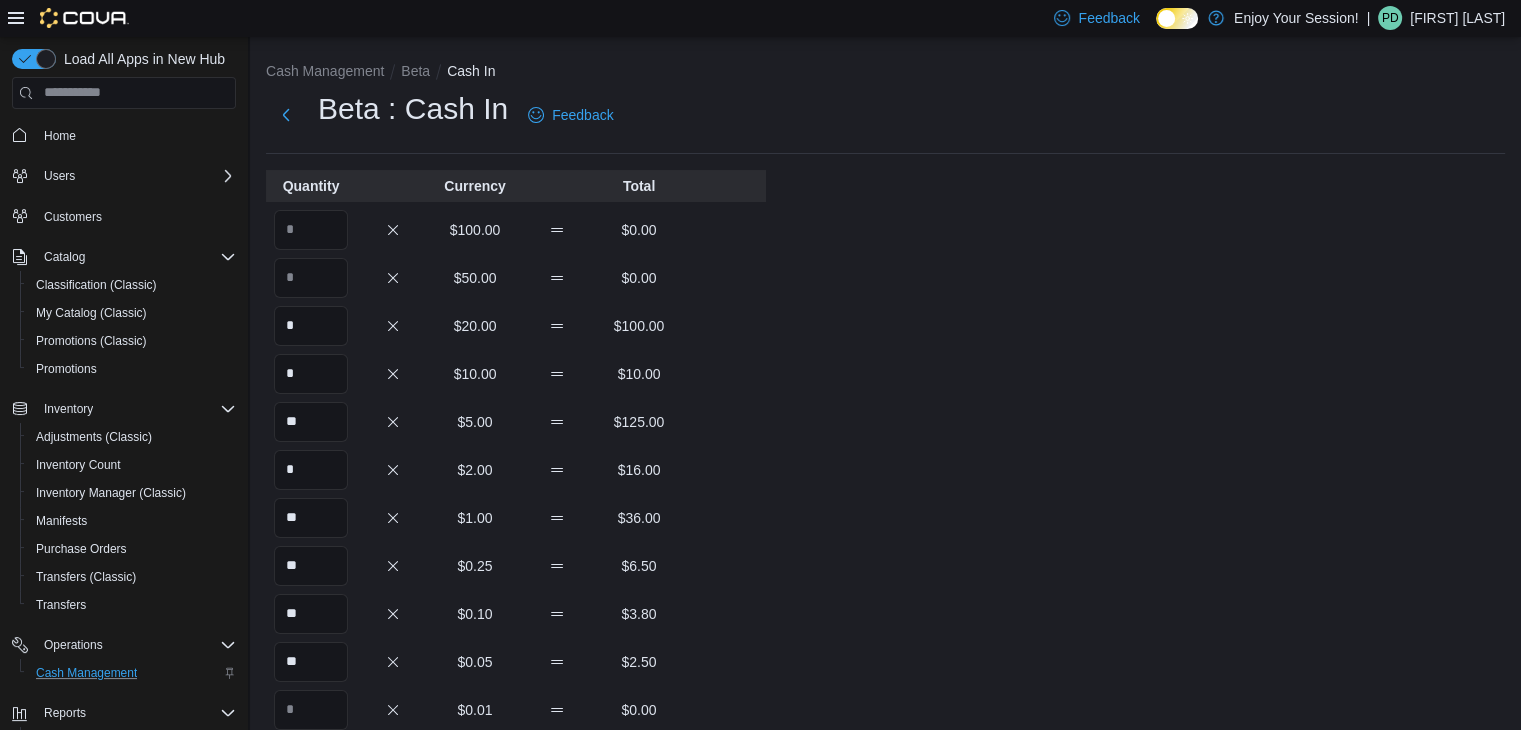 scroll, scrollTop: 350, scrollLeft: 0, axis: vertical 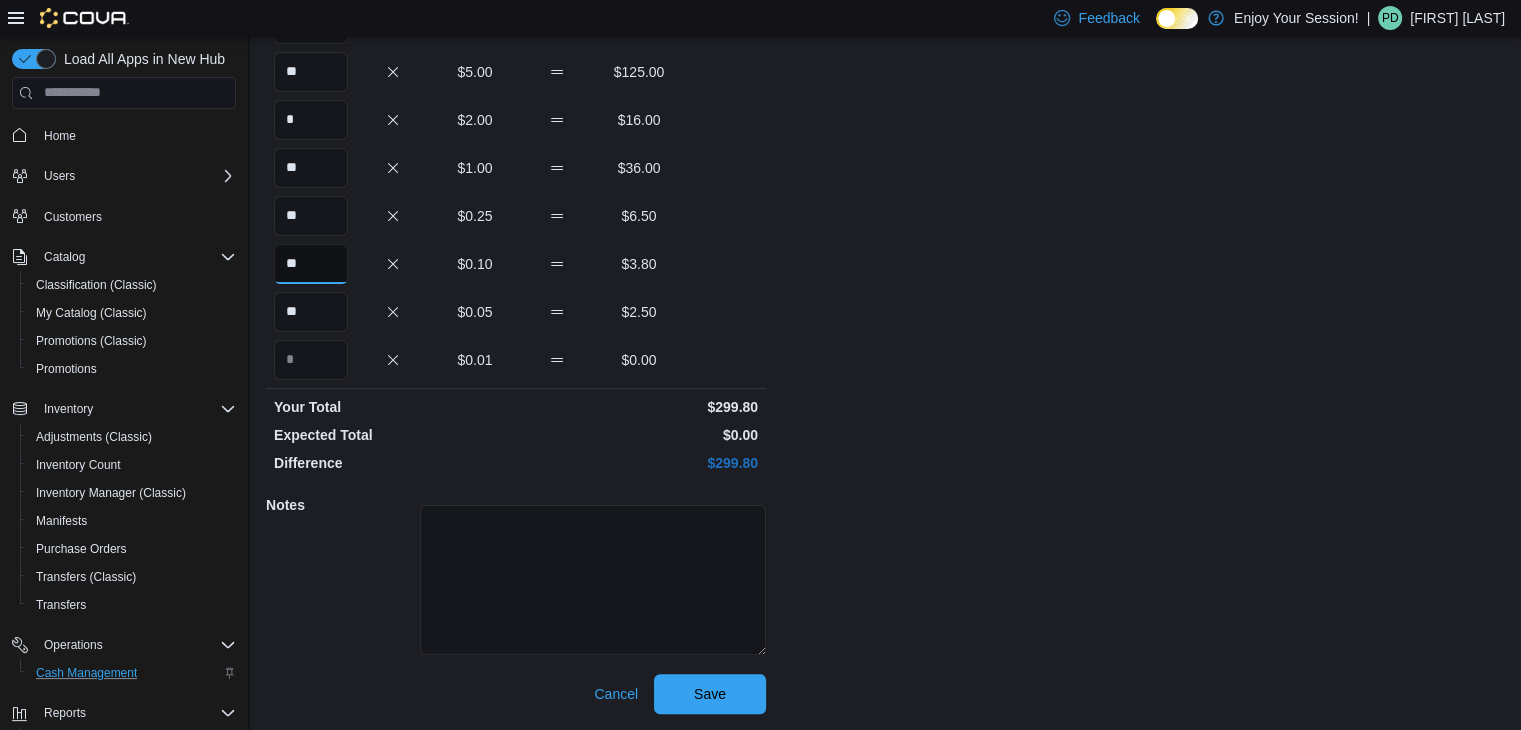 click on "**" at bounding box center [311, 264] 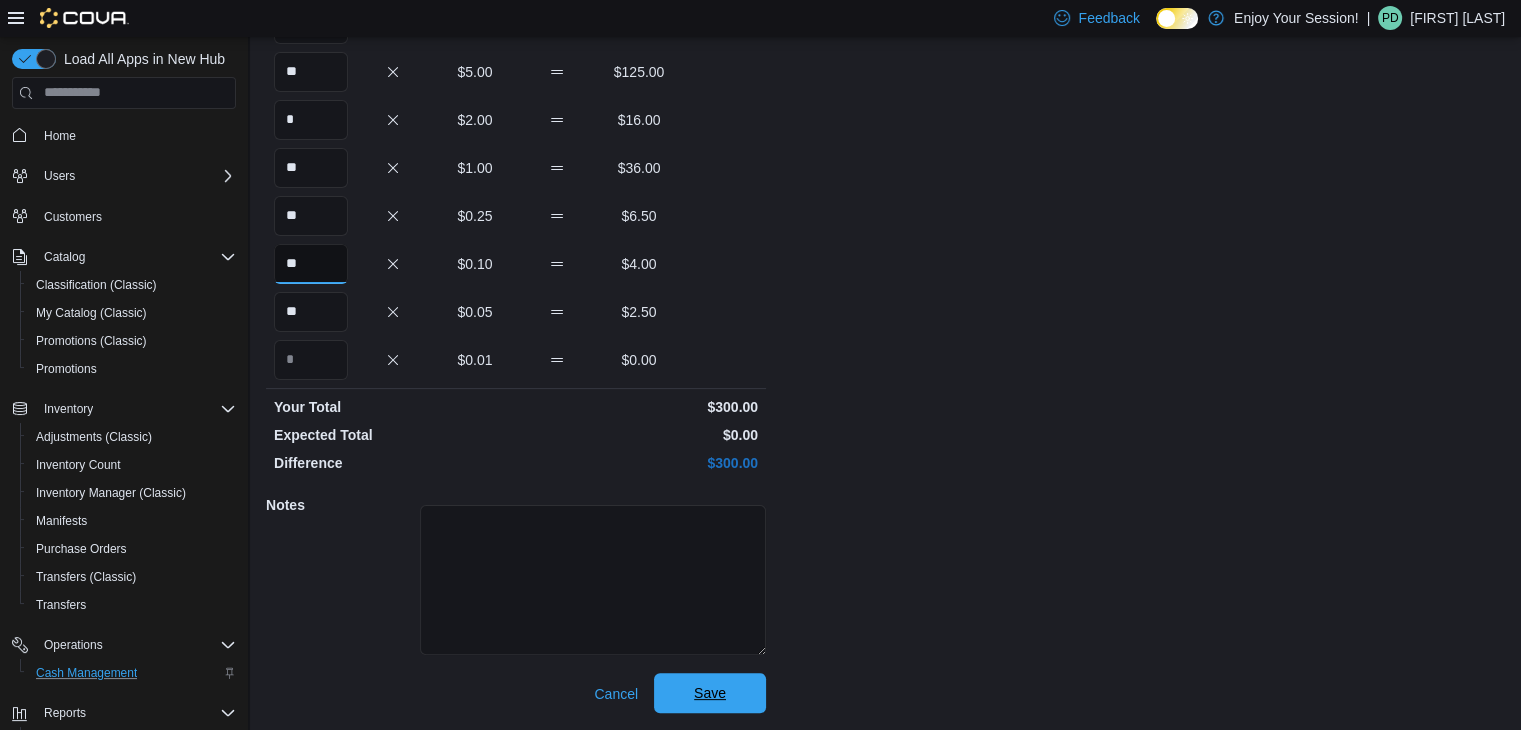 type on "**" 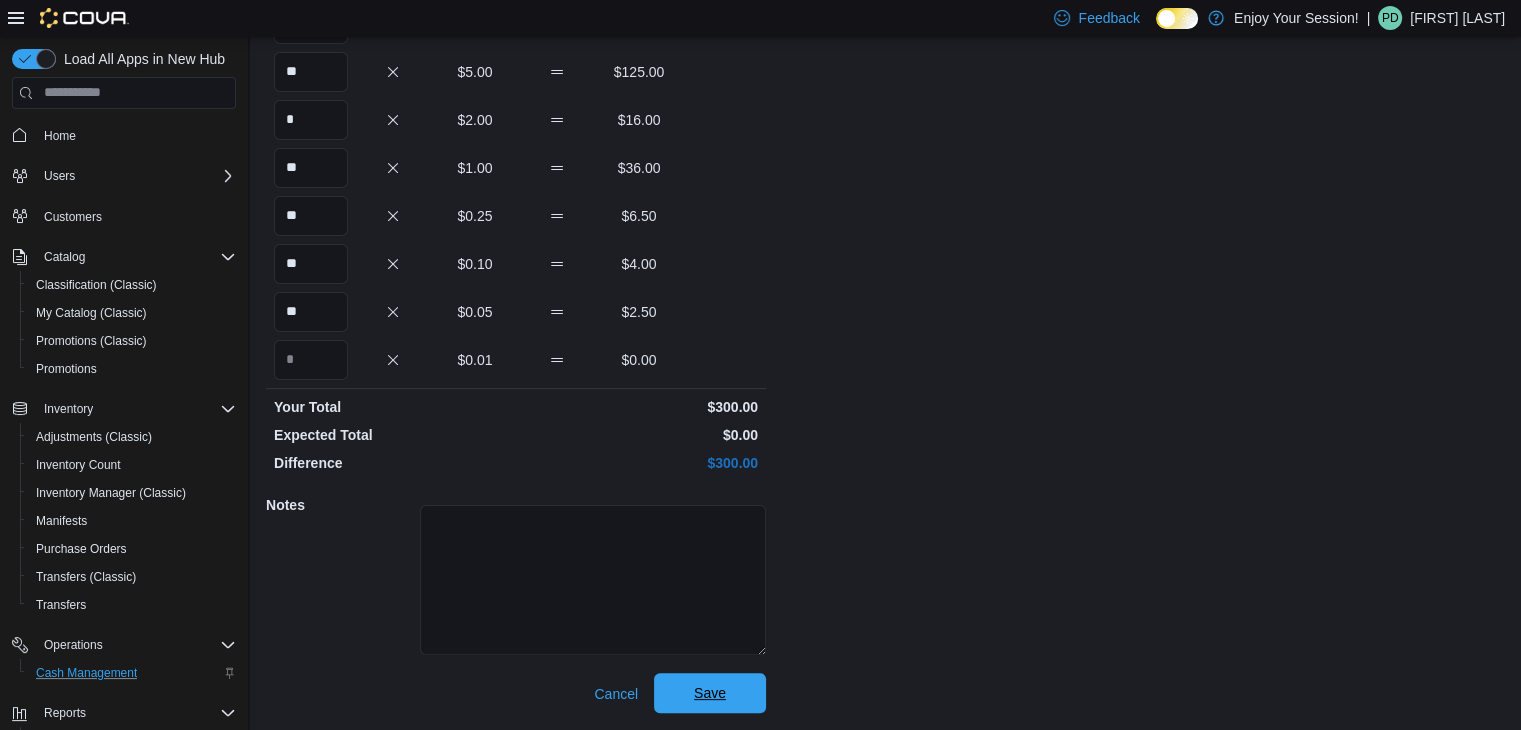 click on "Save" at bounding box center (710, 693) 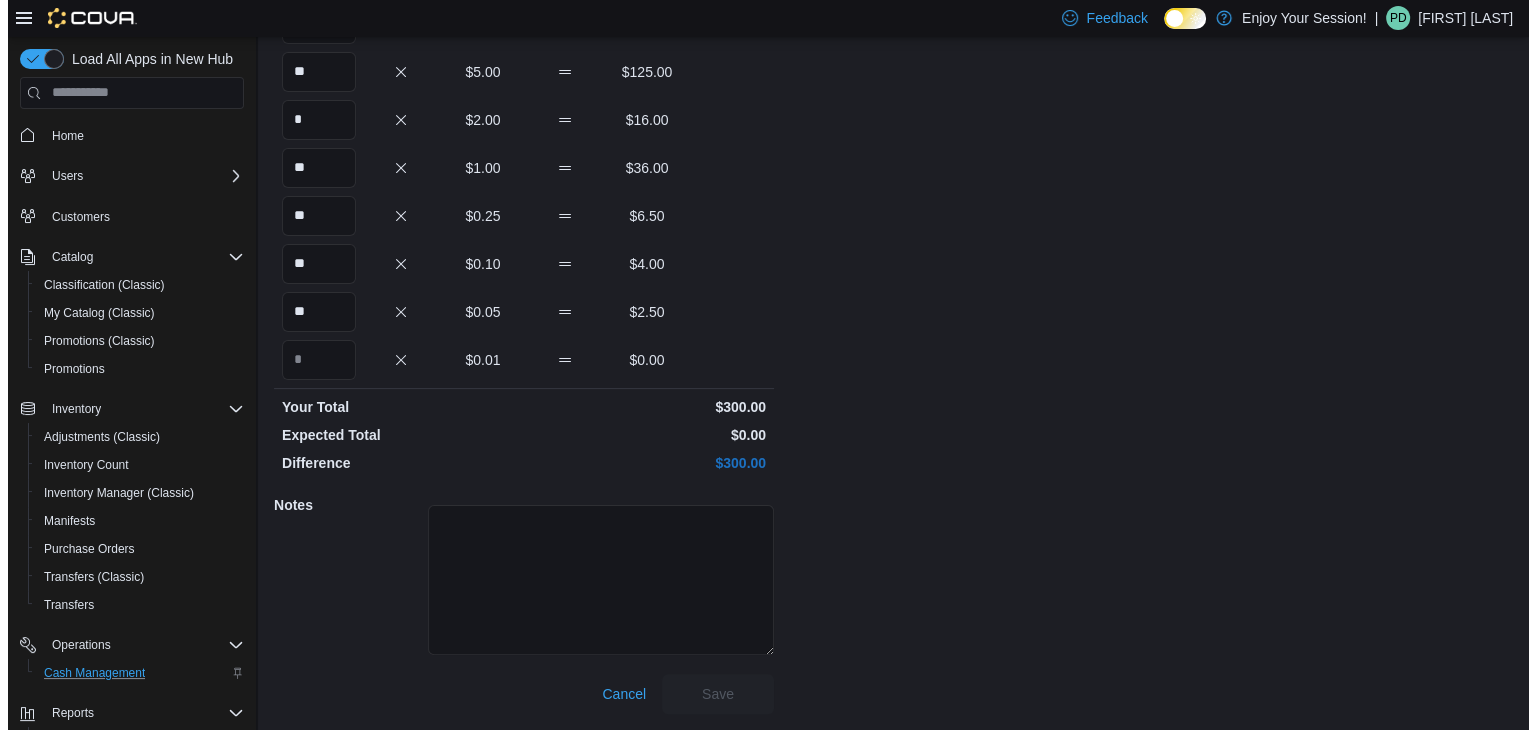 scroll, scrollTop: 0, scrollLeft: 0, axis: both 